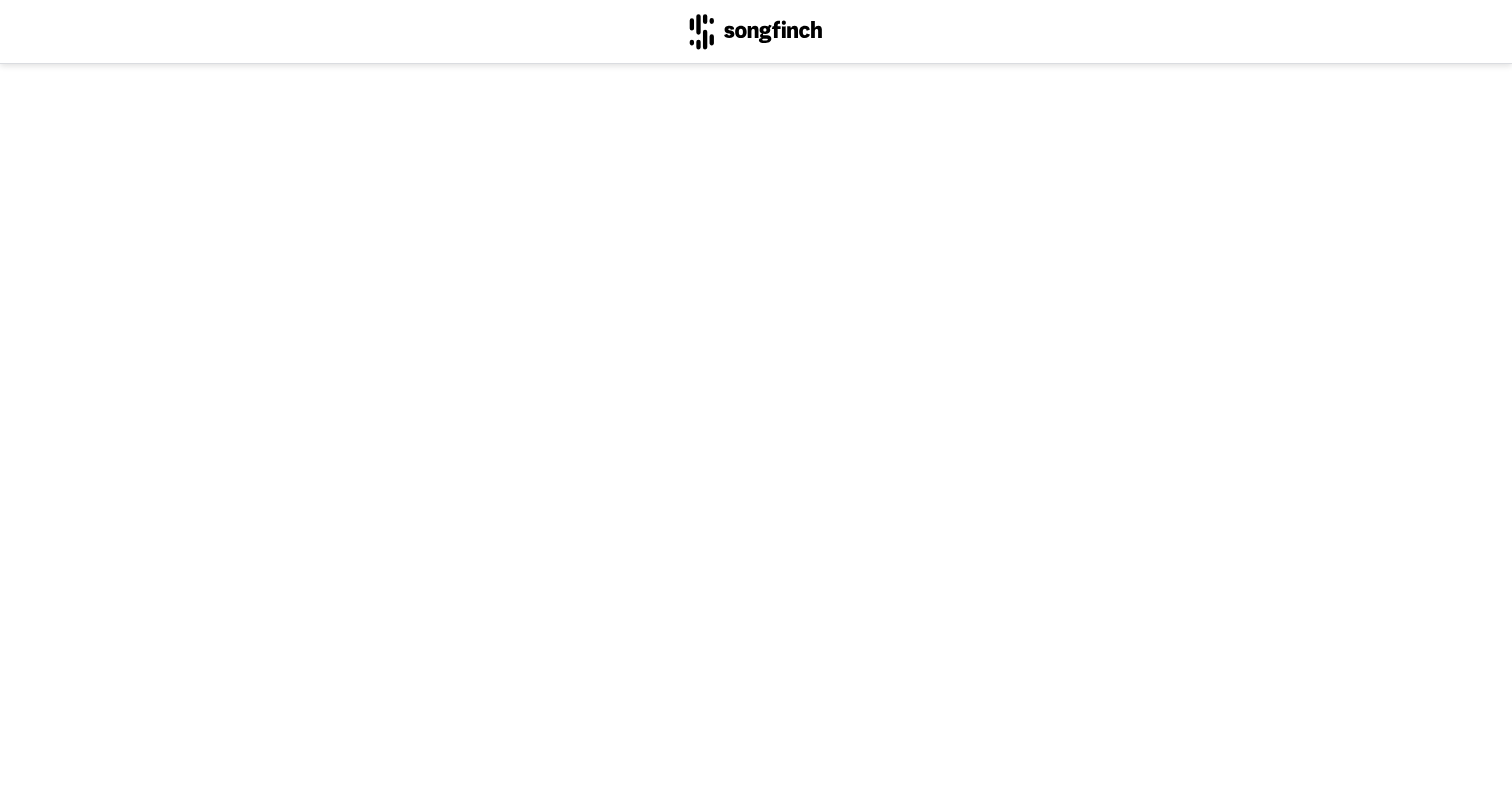 scroll, scrollTop: 0, scrollLeft: 0, axis: both 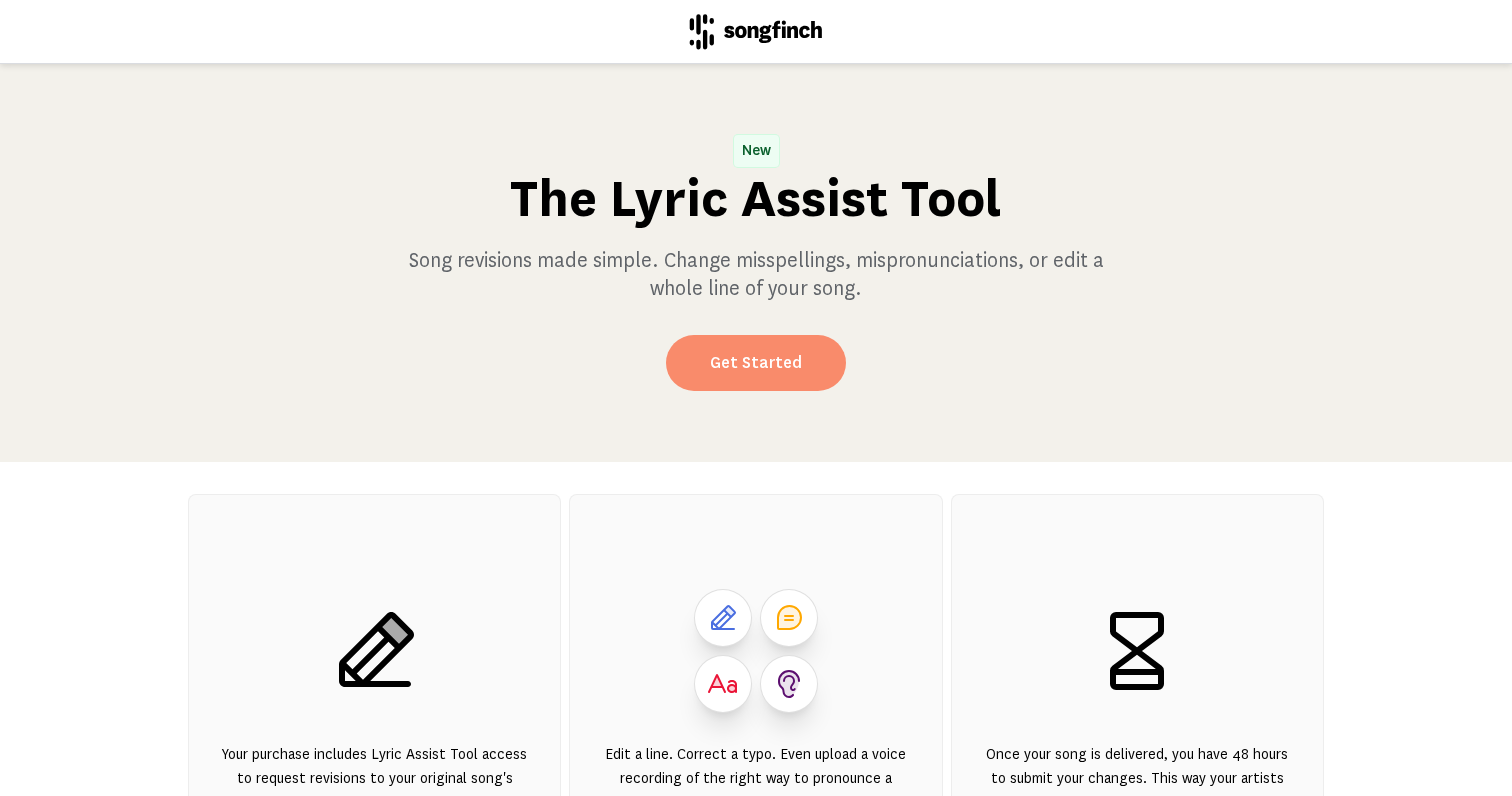 click on "Get Started" at bounding box center (756, 363) 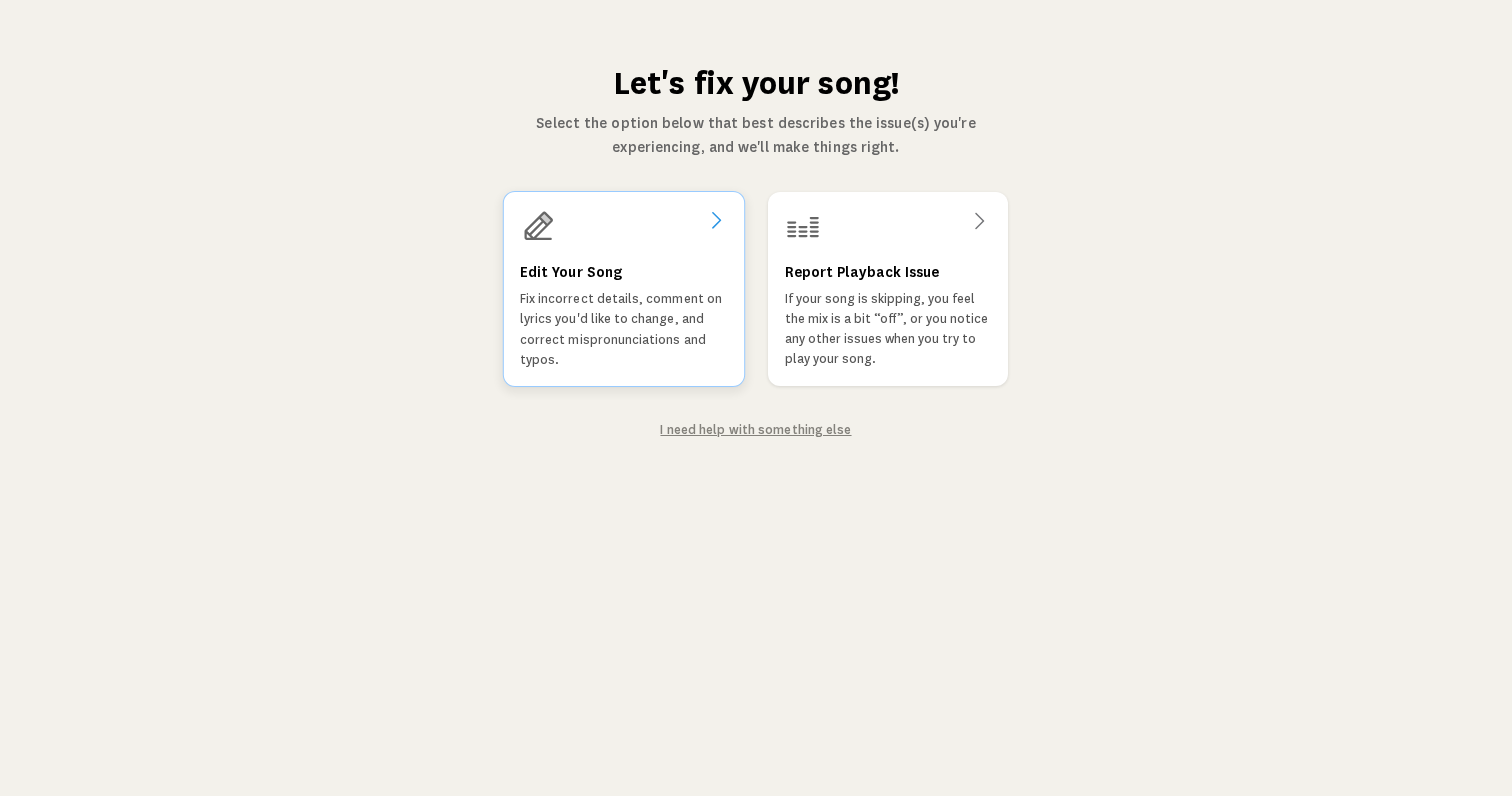 click on "Fix incorrect details, comment on lyrics you'd like to change, and correct mispronunciations and typos." at bounding box center [624, 329] 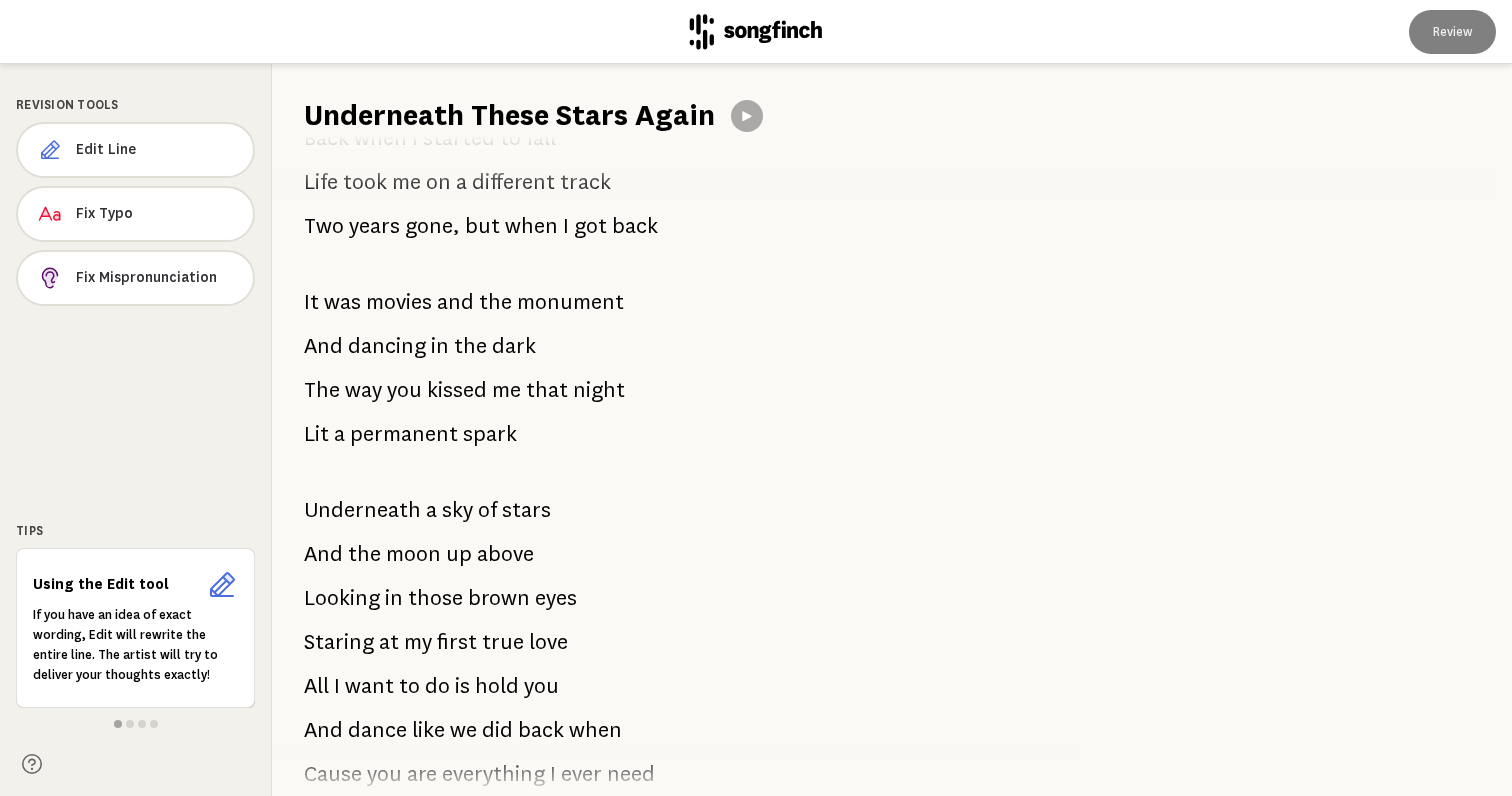 scroll, scrollTop: 94, scrollLeft: 0, axis: vertical 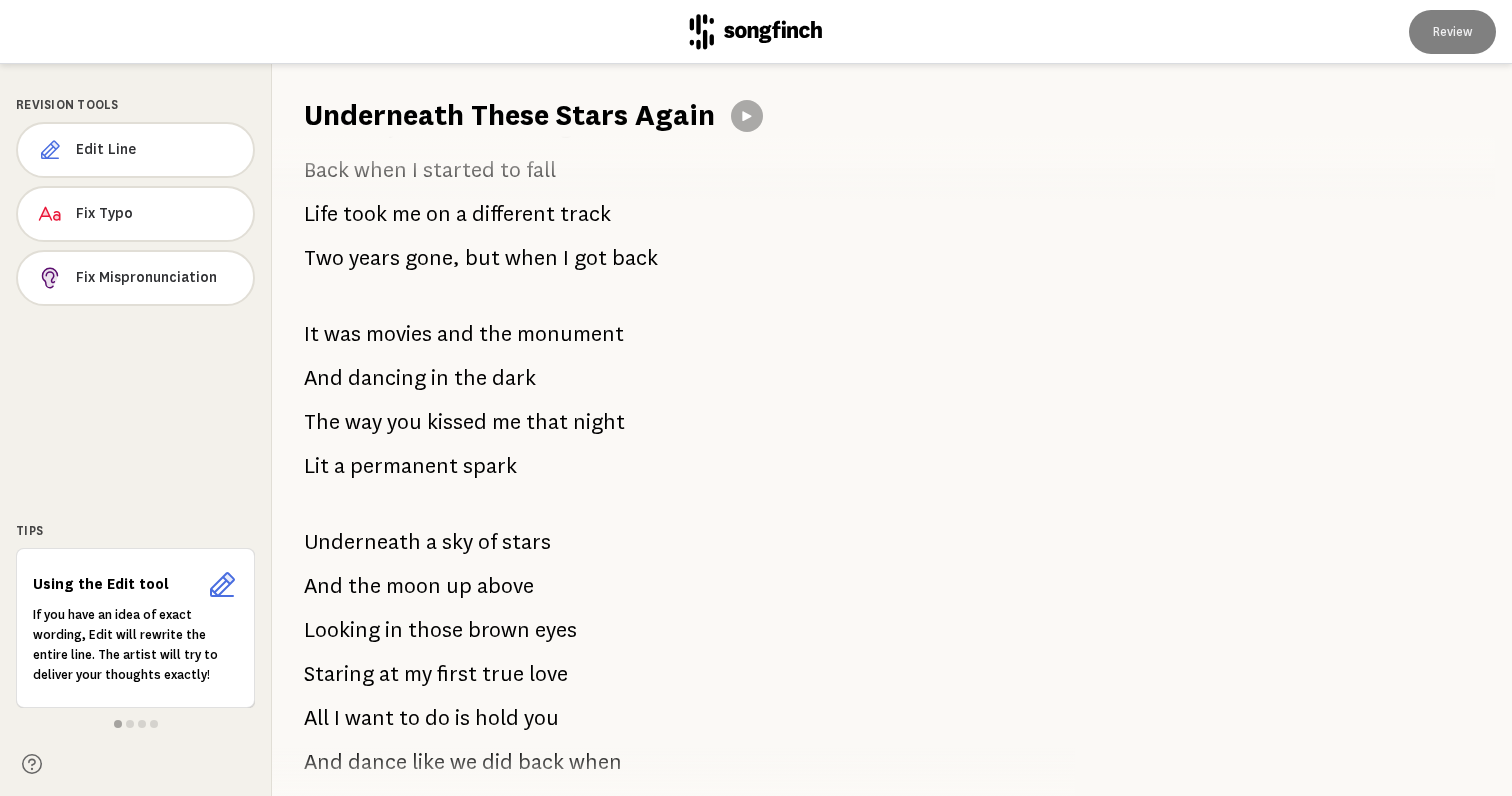 click on "movies" at bounding box center (399, 334) 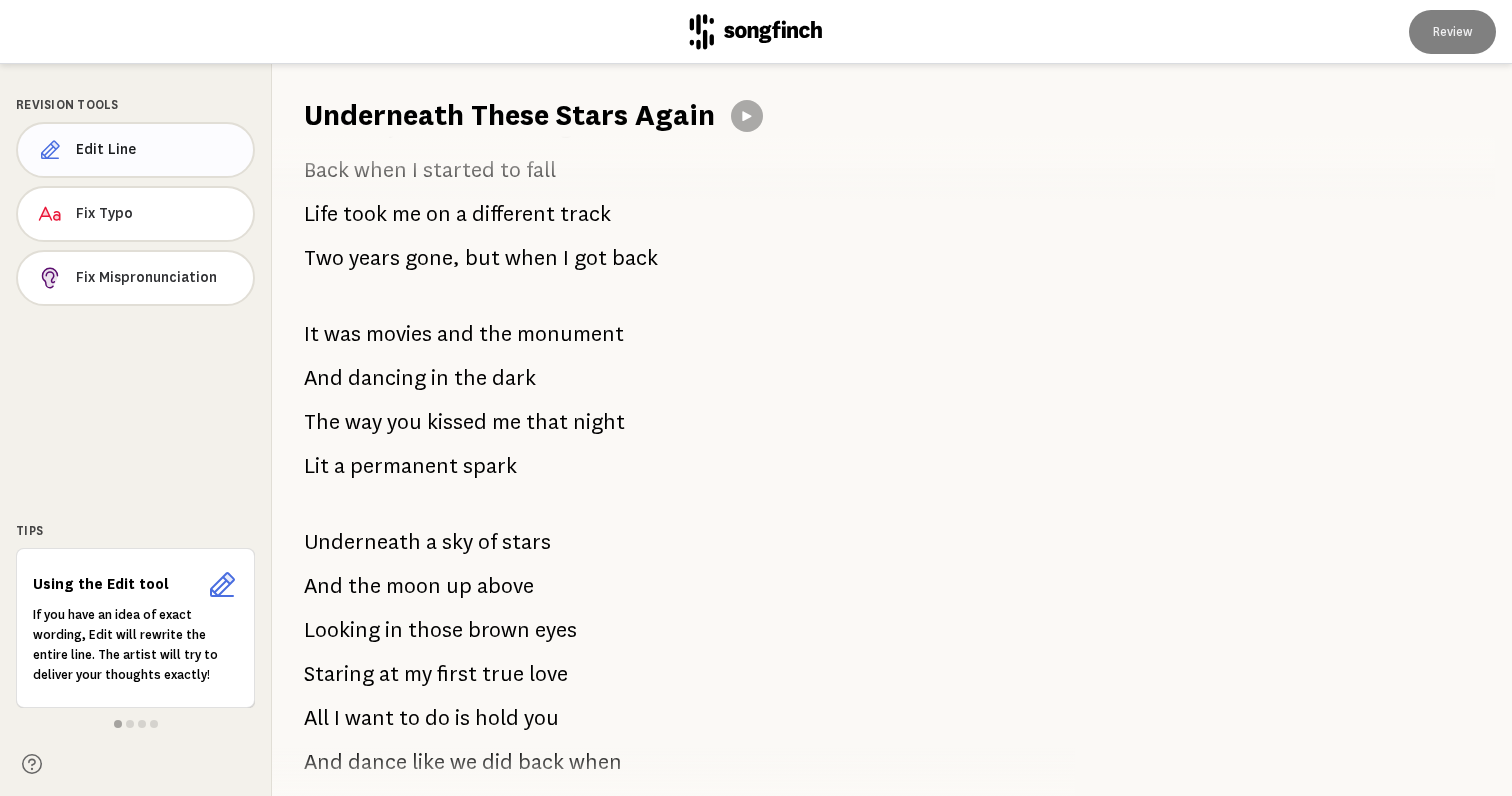 click on "Edit Line" at bounding box center [156, 150] 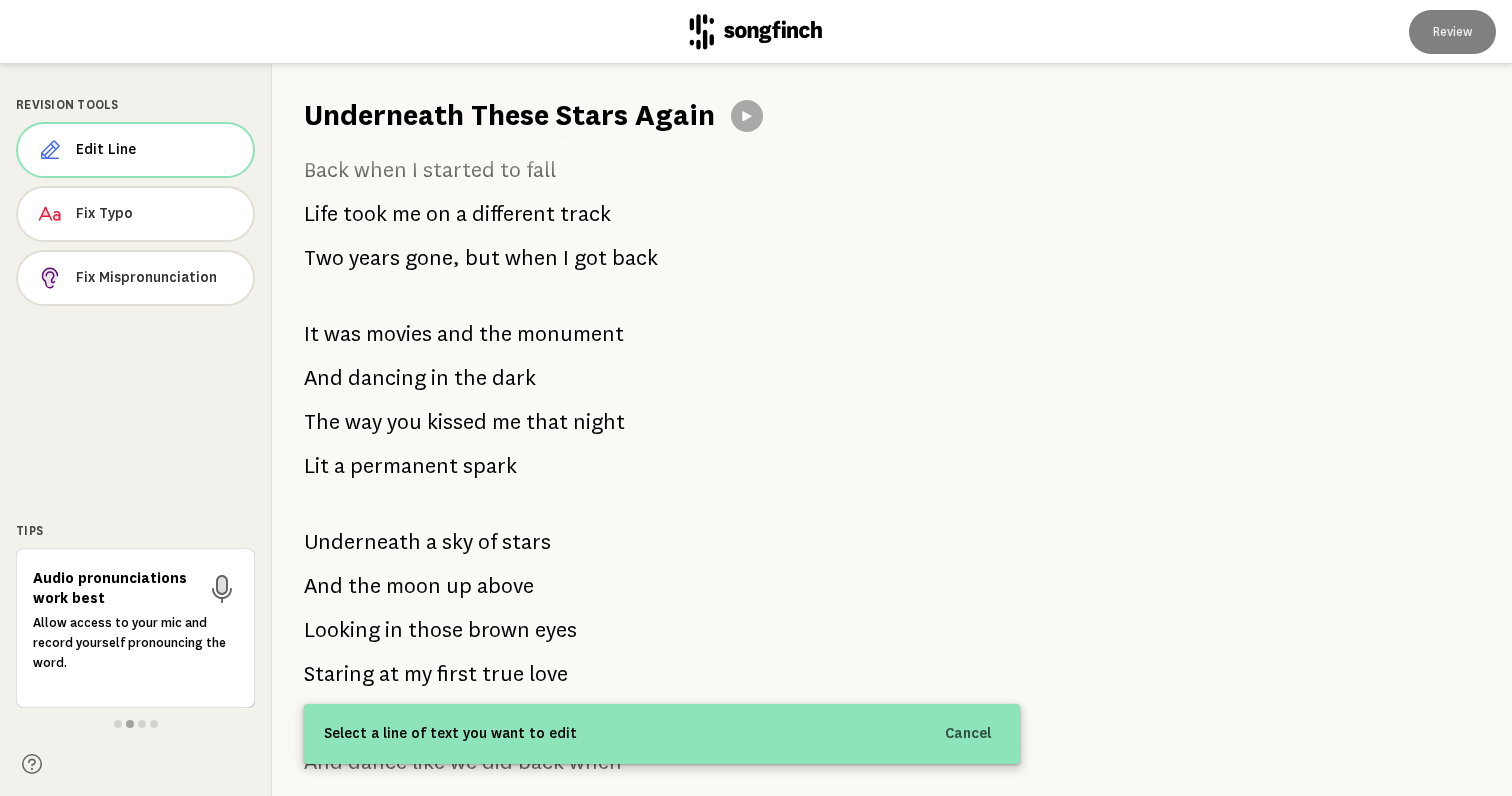 type 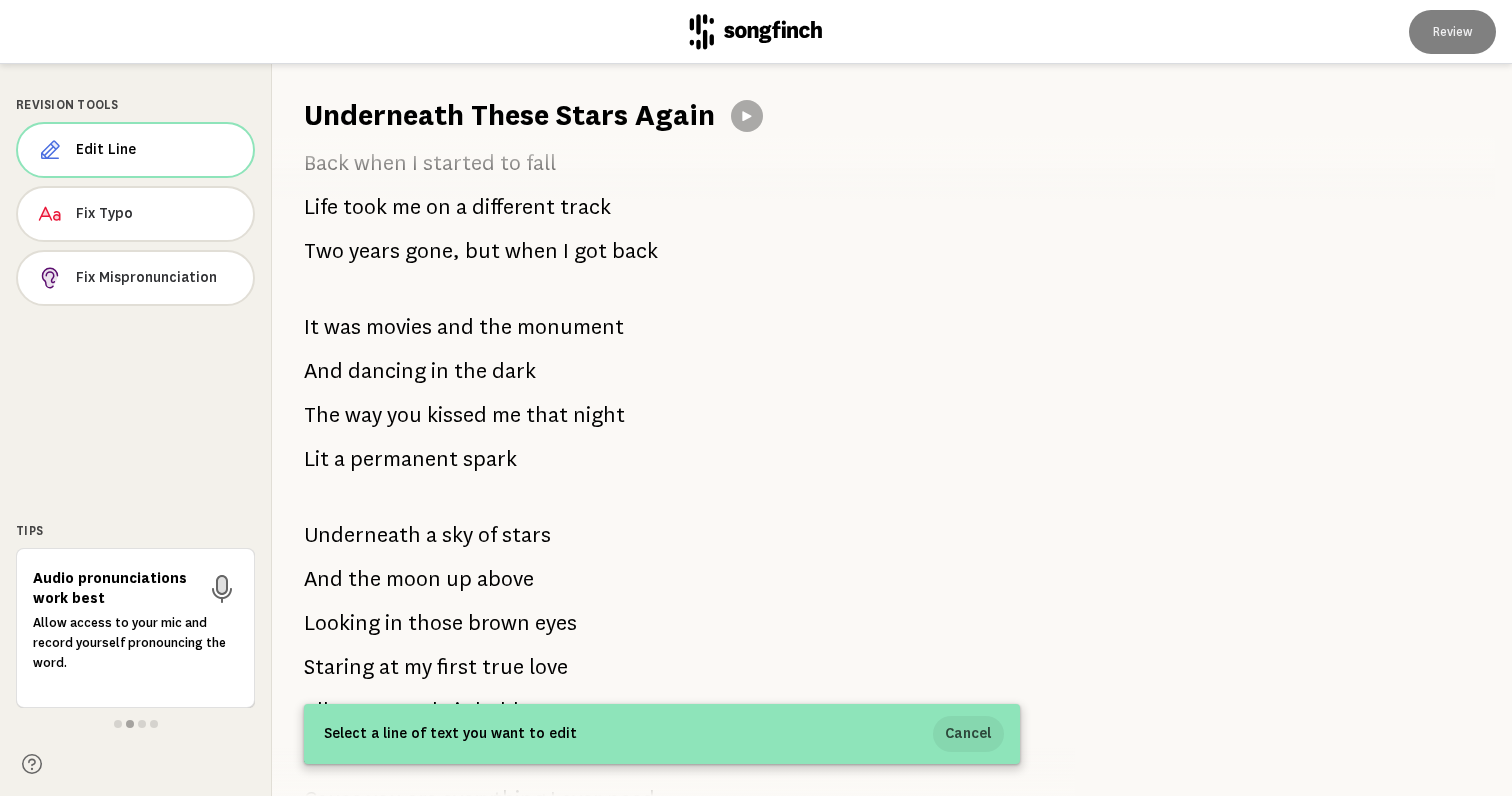 click on "Cancel" at bounding box center [968, 734] 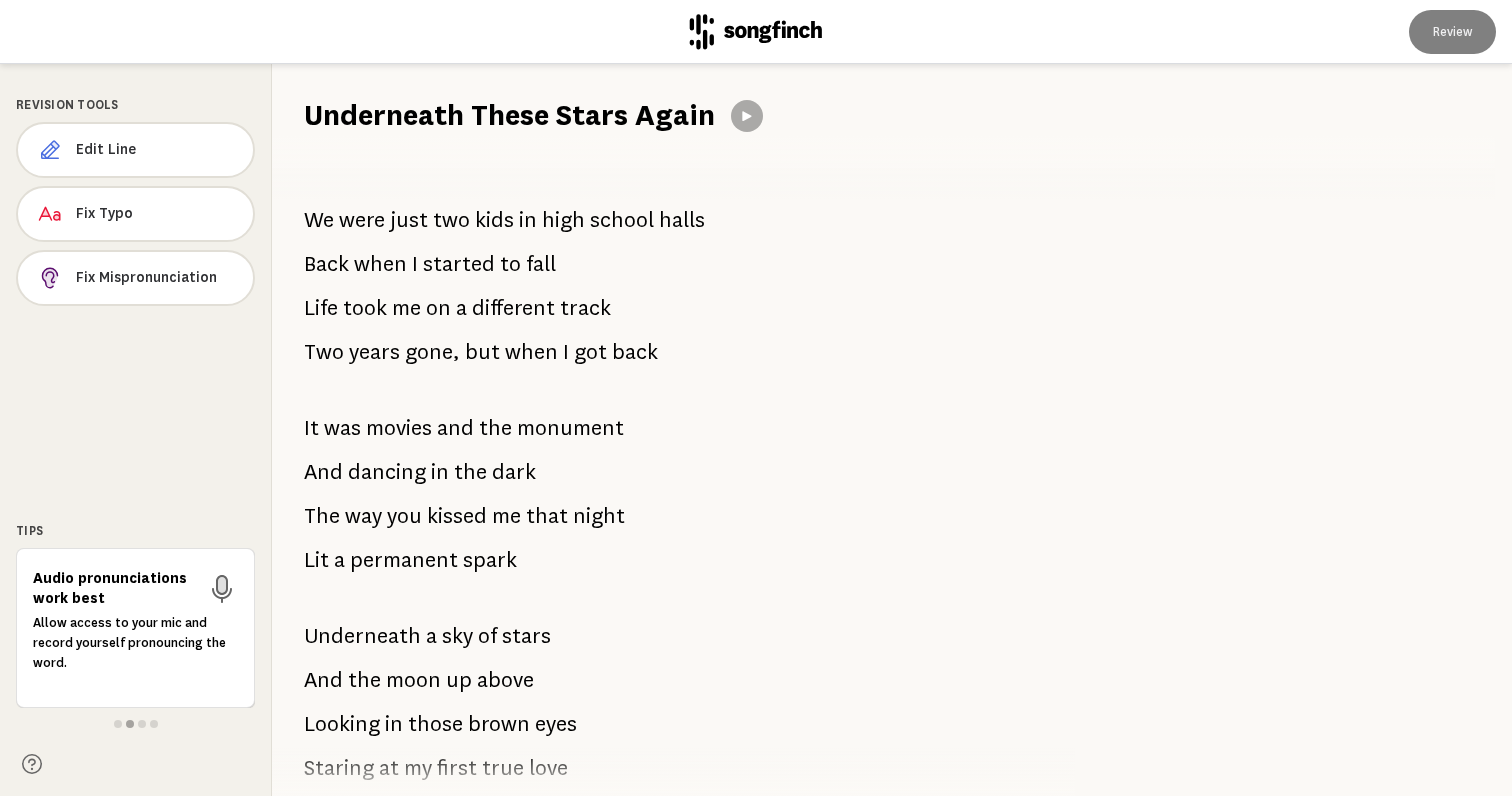 scroll, scrollTop: 0, scrollLeft: 0, axis: both 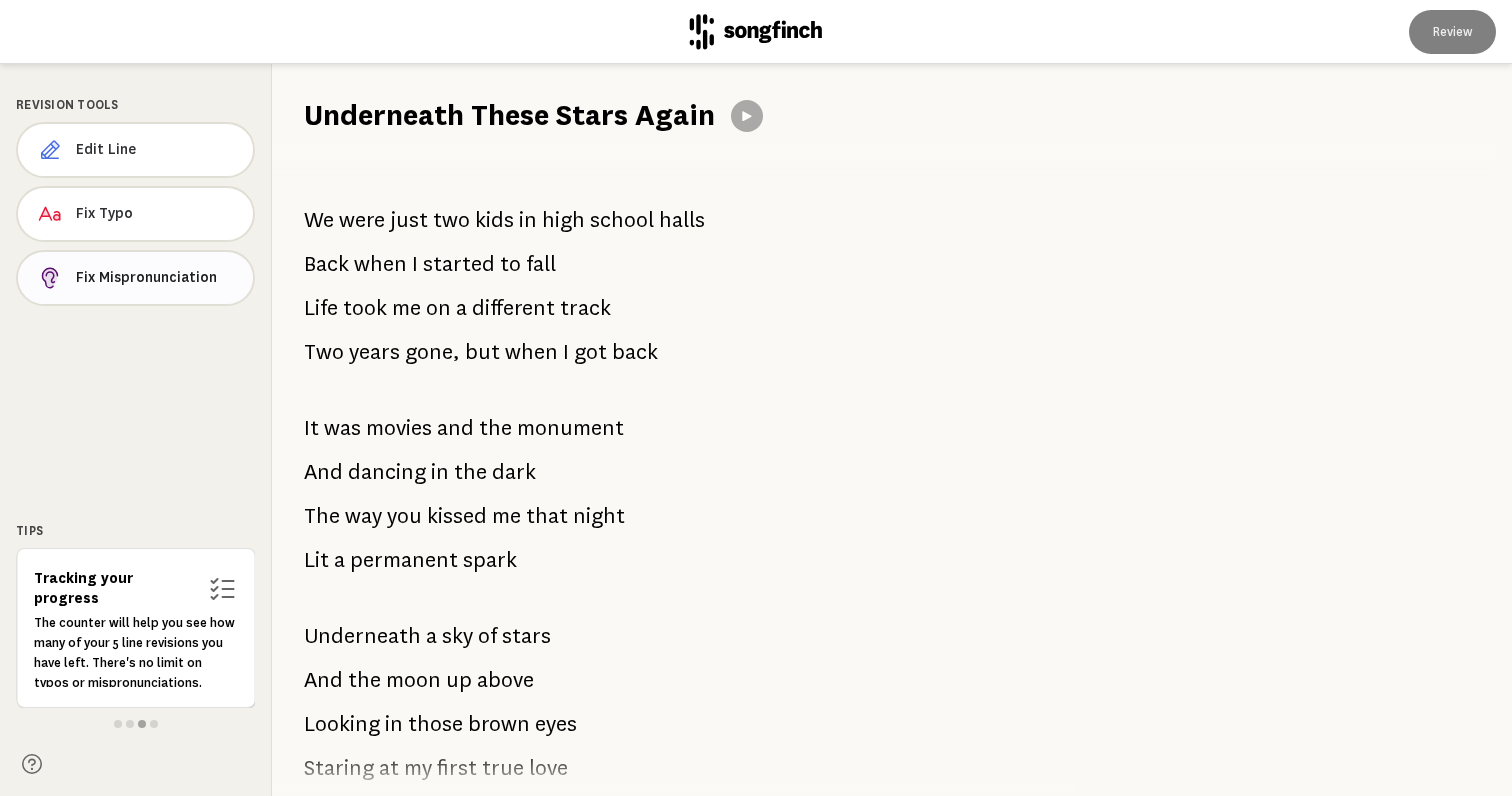 click on "Fix Mispronunciation" at bounding box center [156, 278] 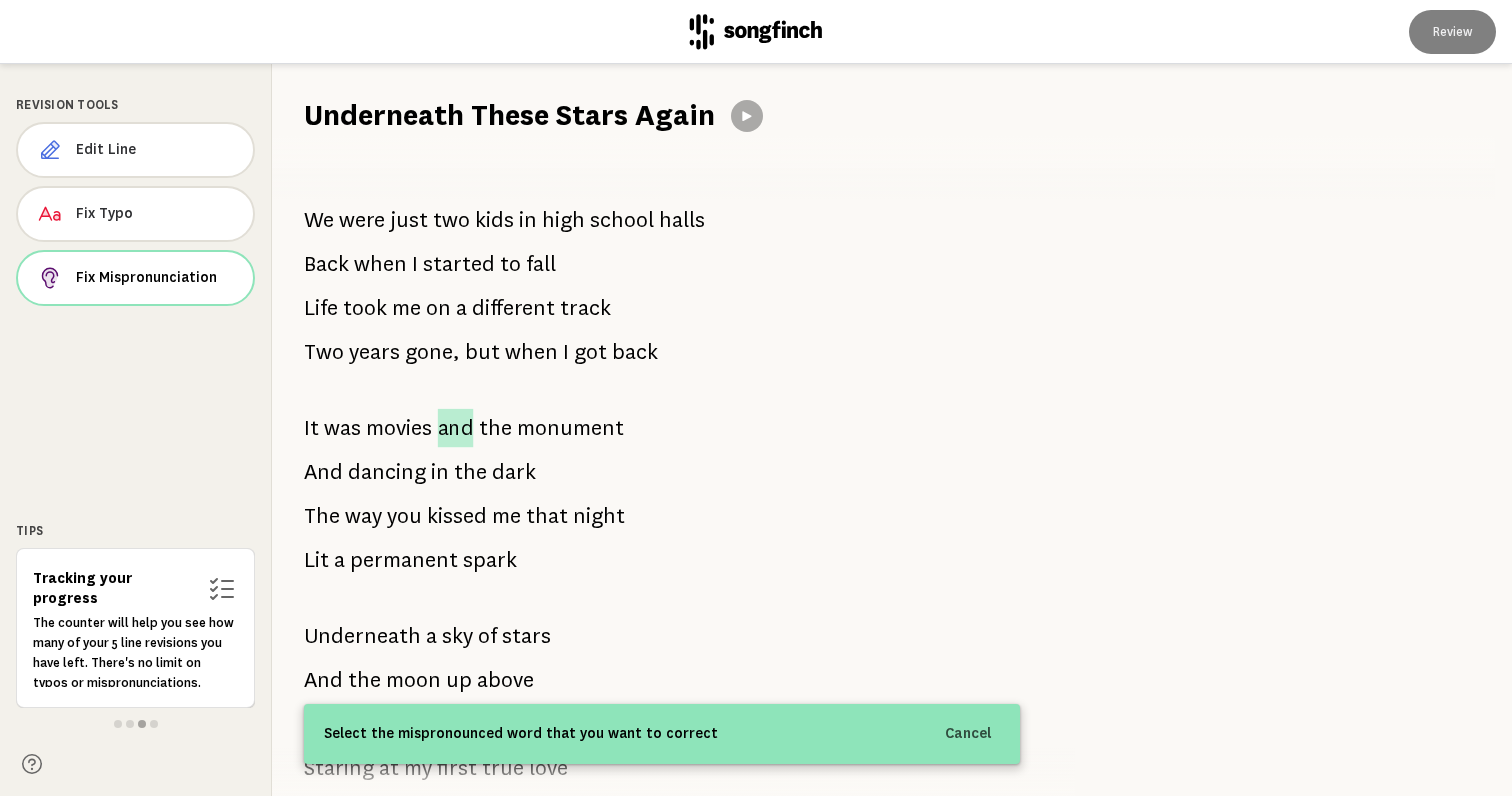 click on "and" at bounding box center (456, 428) 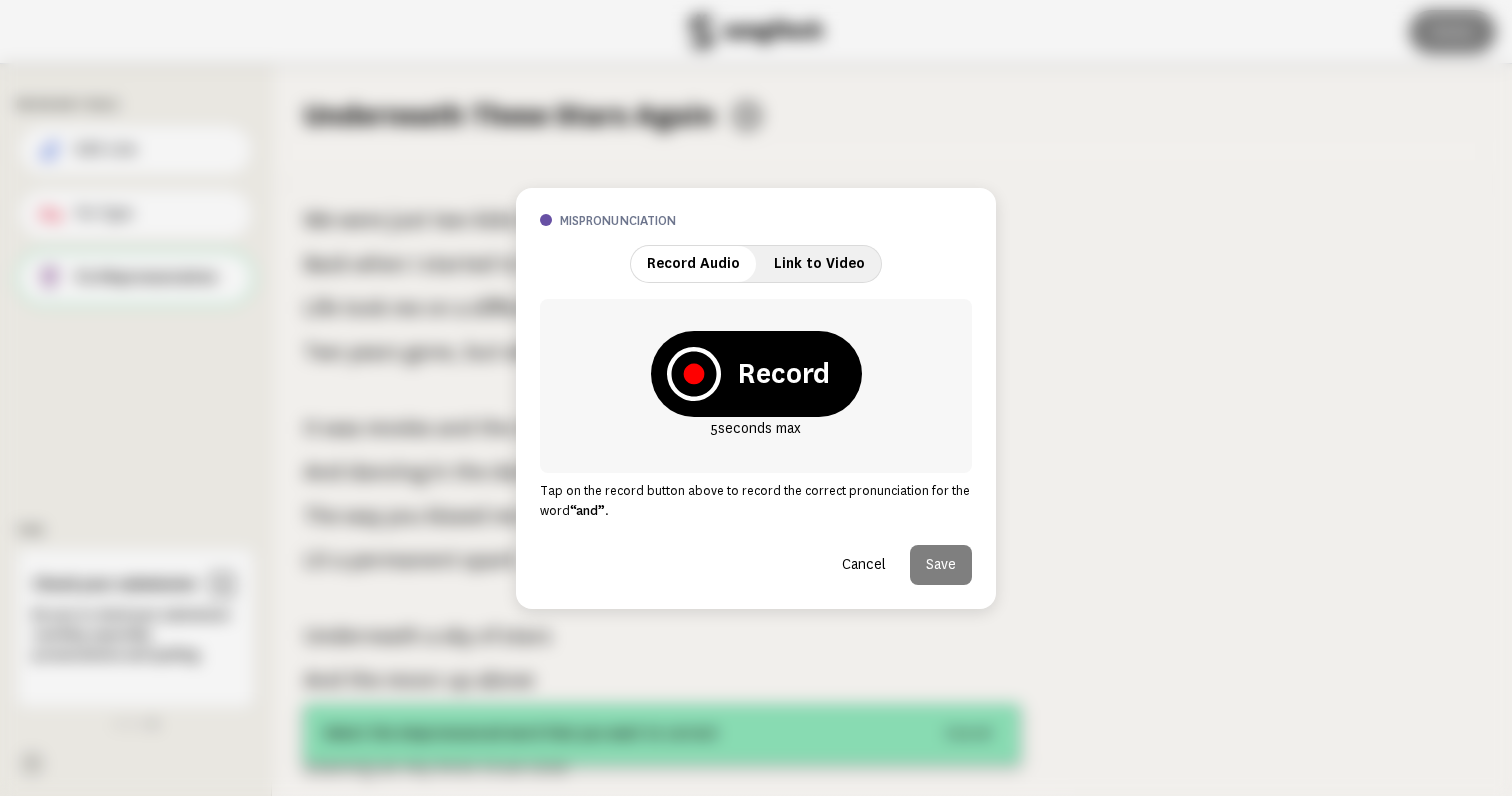 click on "Cancel" at bounding box center (864, 565) 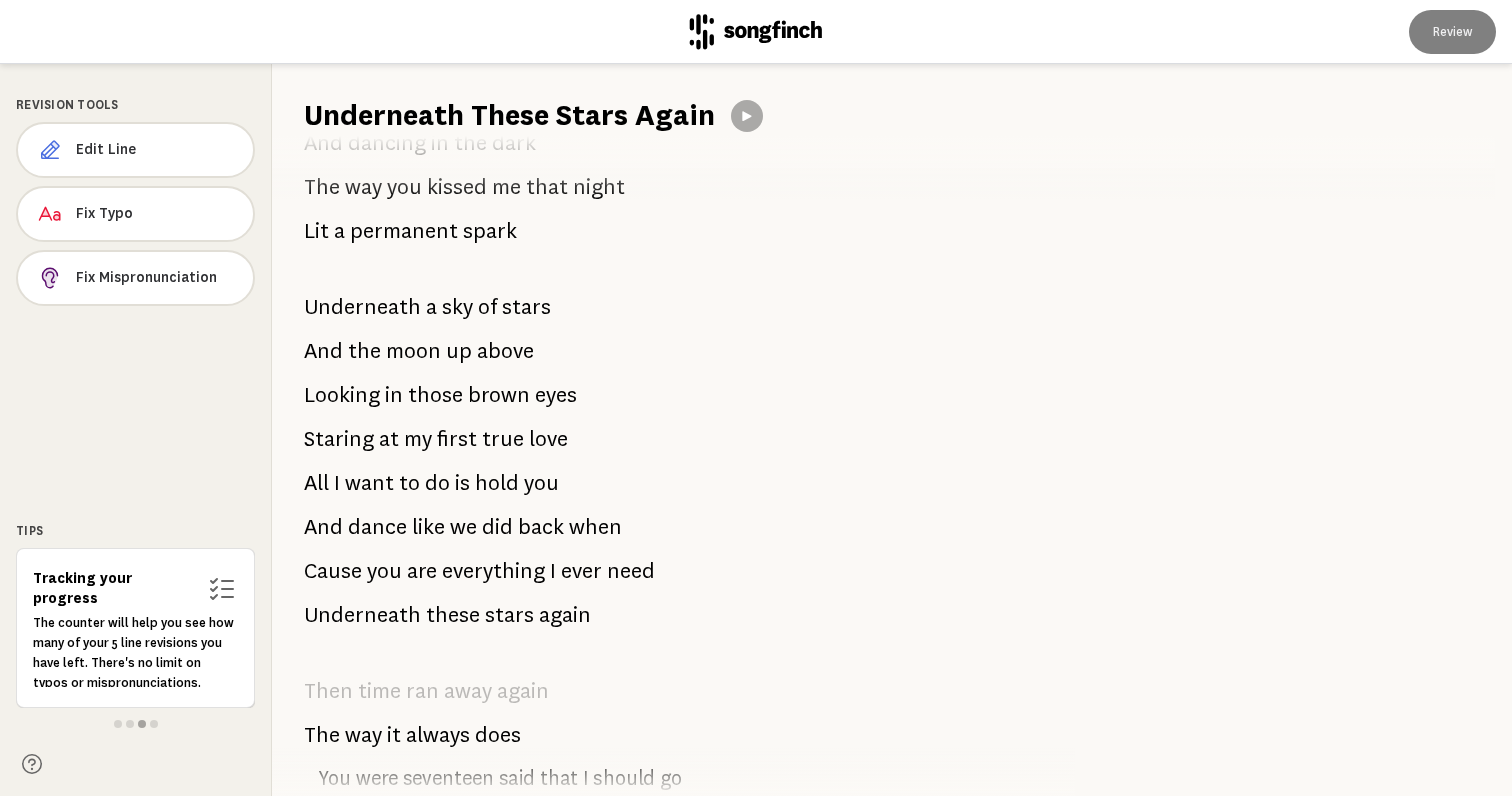 scroll, scrollTop: 345, scrollLeft: 0, axis: vertical 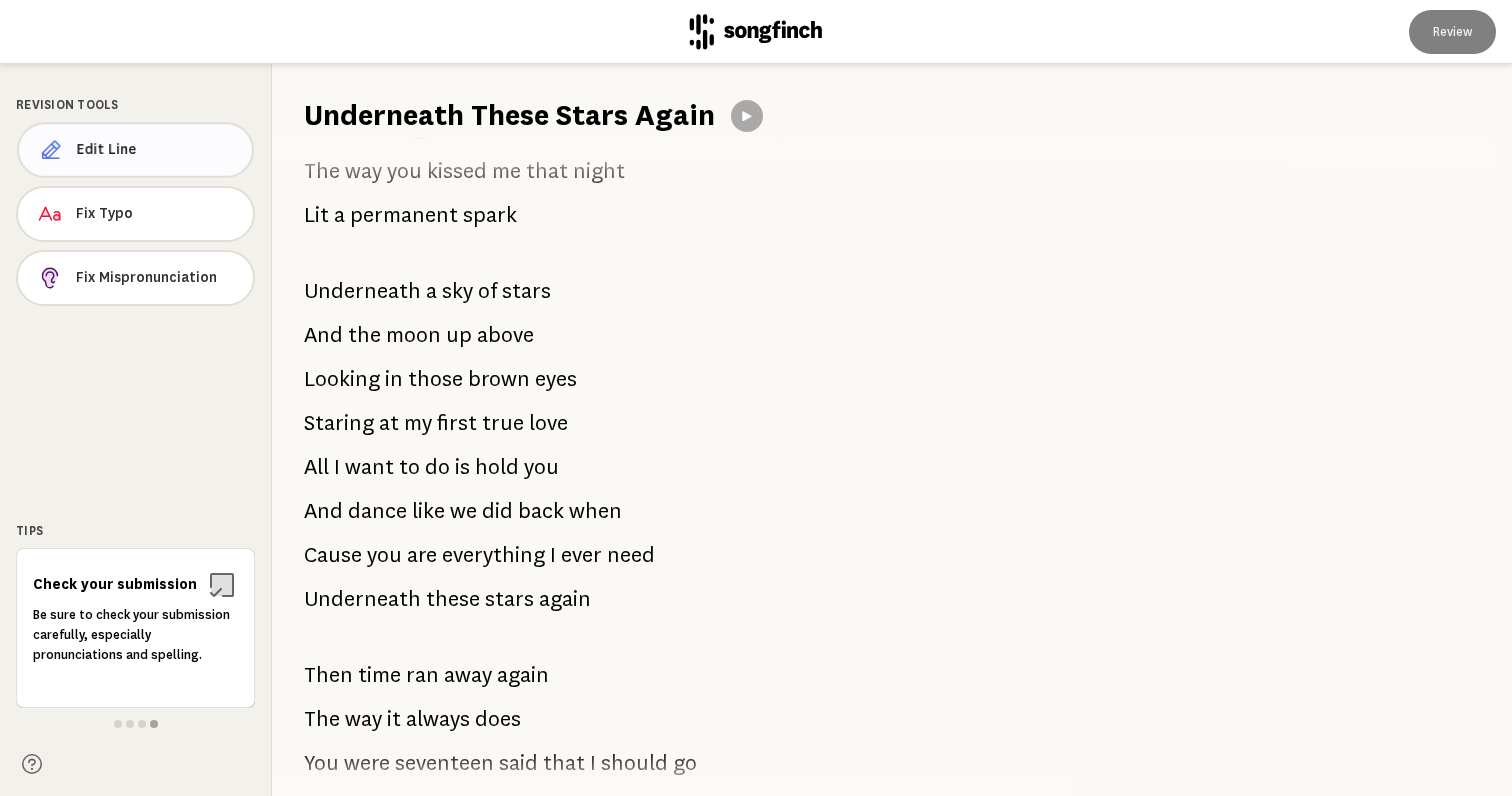 click on "Edit Line" at bounding box center (157, 150) 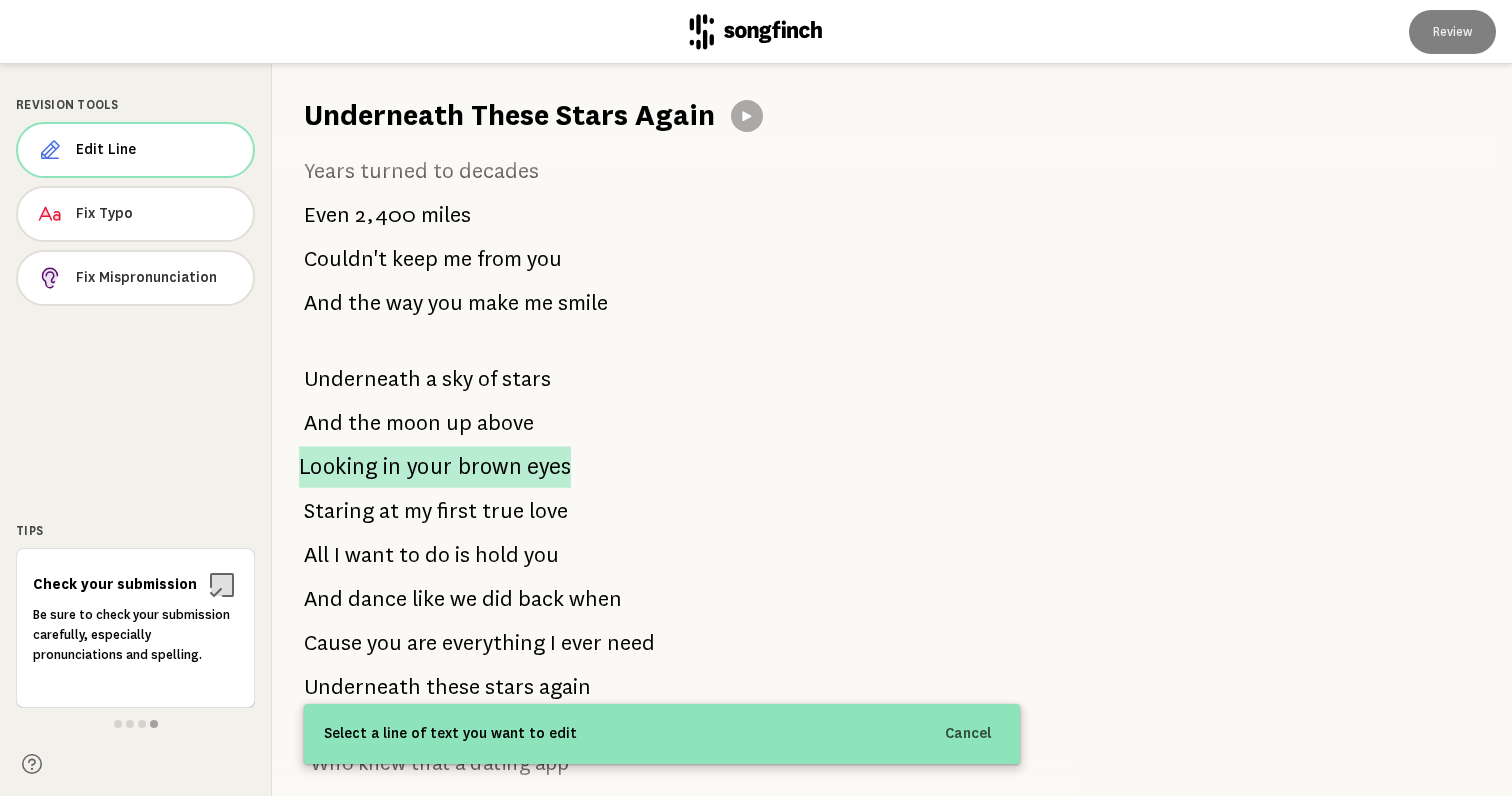 scroll, scrollTop: 1070, scrollLeft: 0, axis: vertical 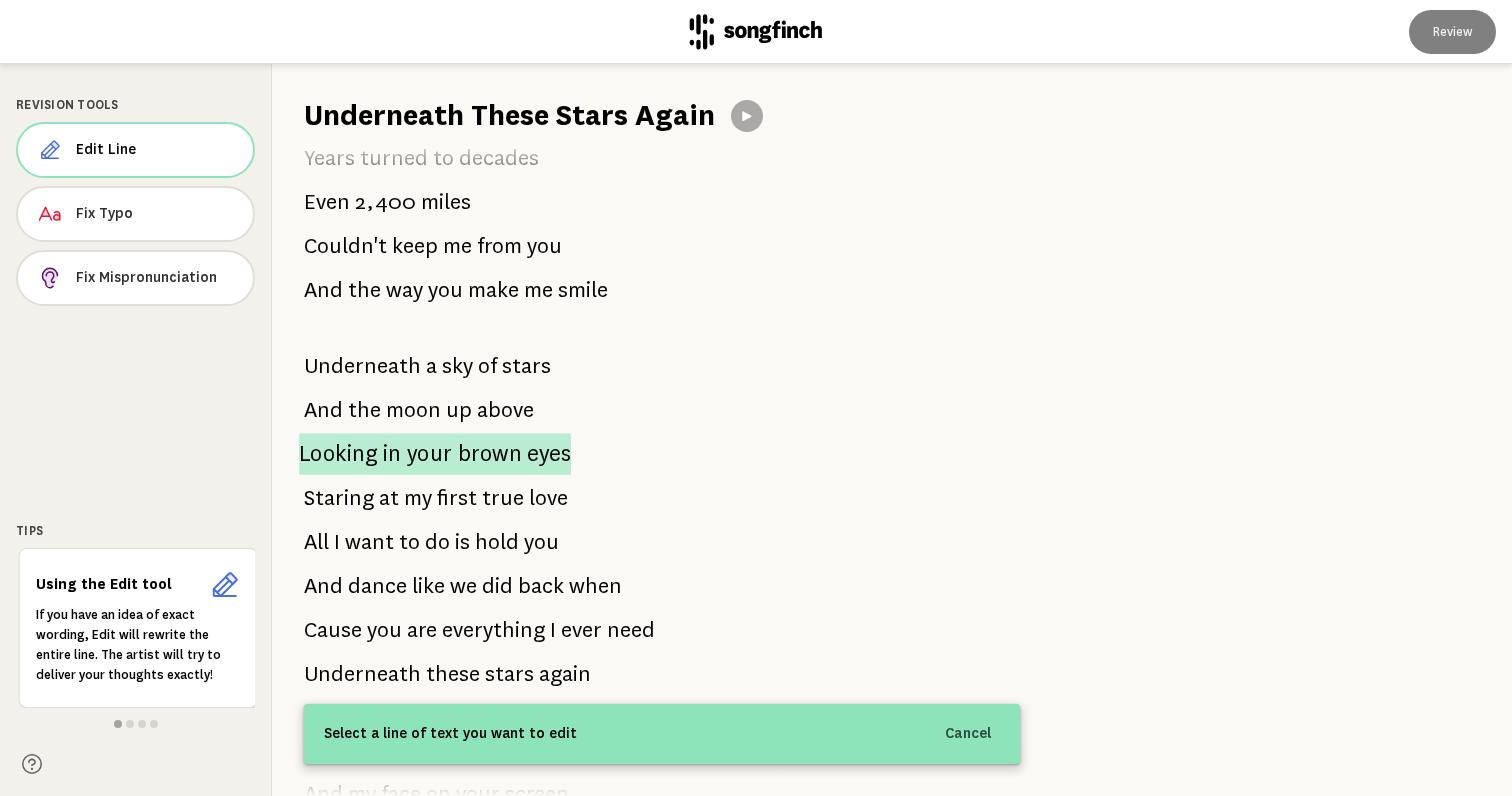 click on "your" at bounding box center (430, 454) 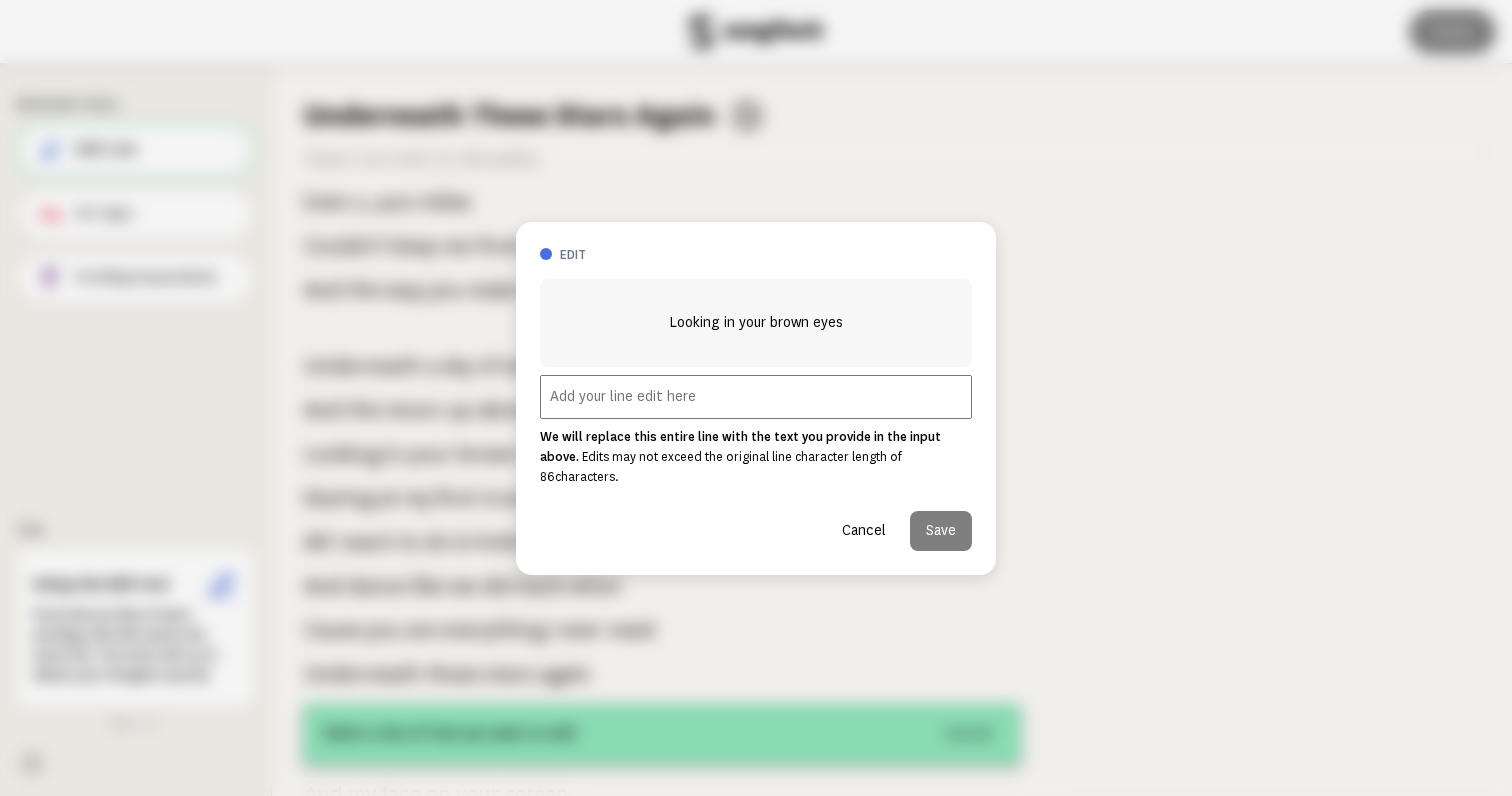 click at bounding box center [756, 397] 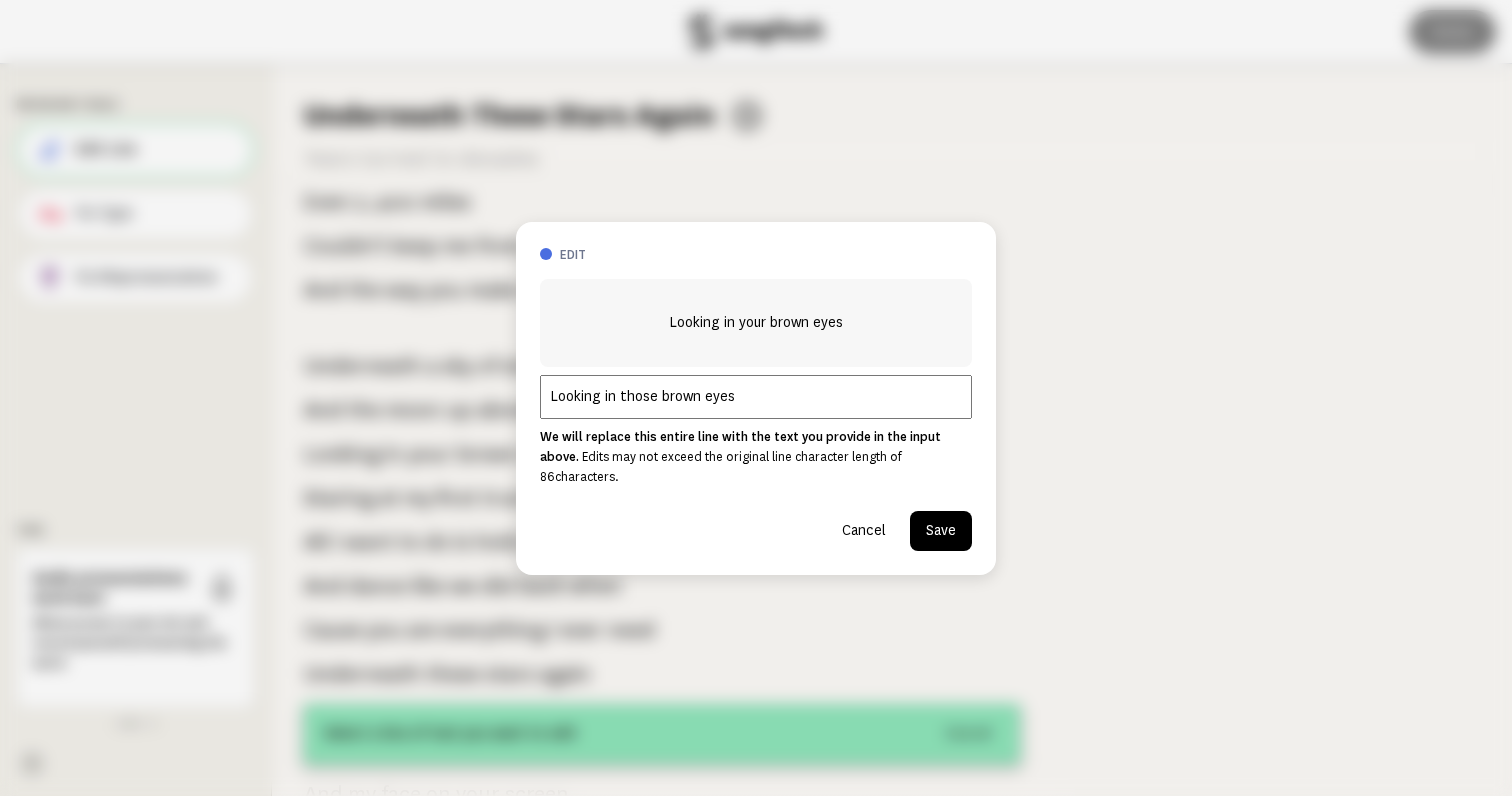 type on "Looking in those brown eyes" 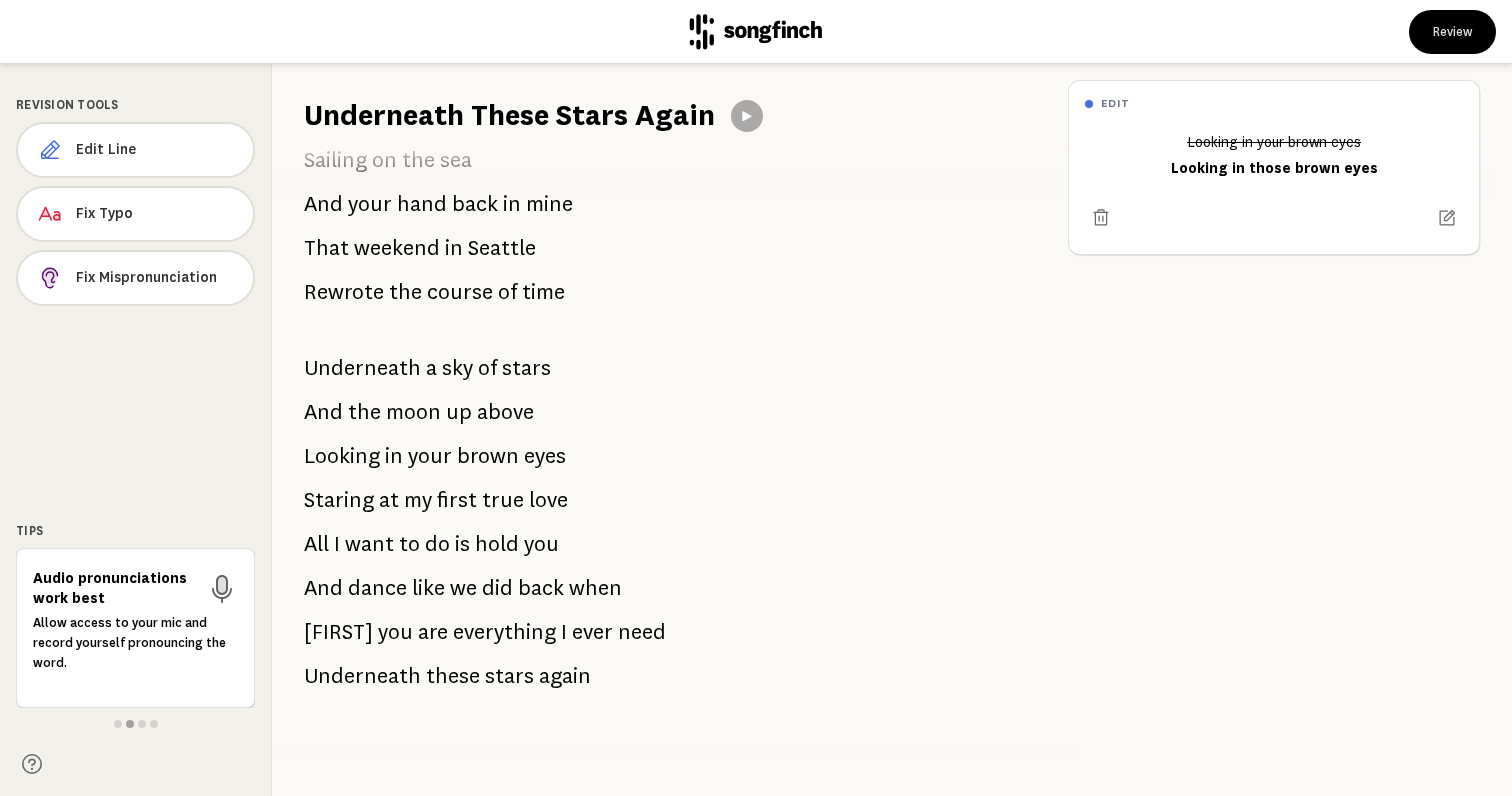 scroll, scrollTop: 1868, scrollLeft: 0, axis: vertical 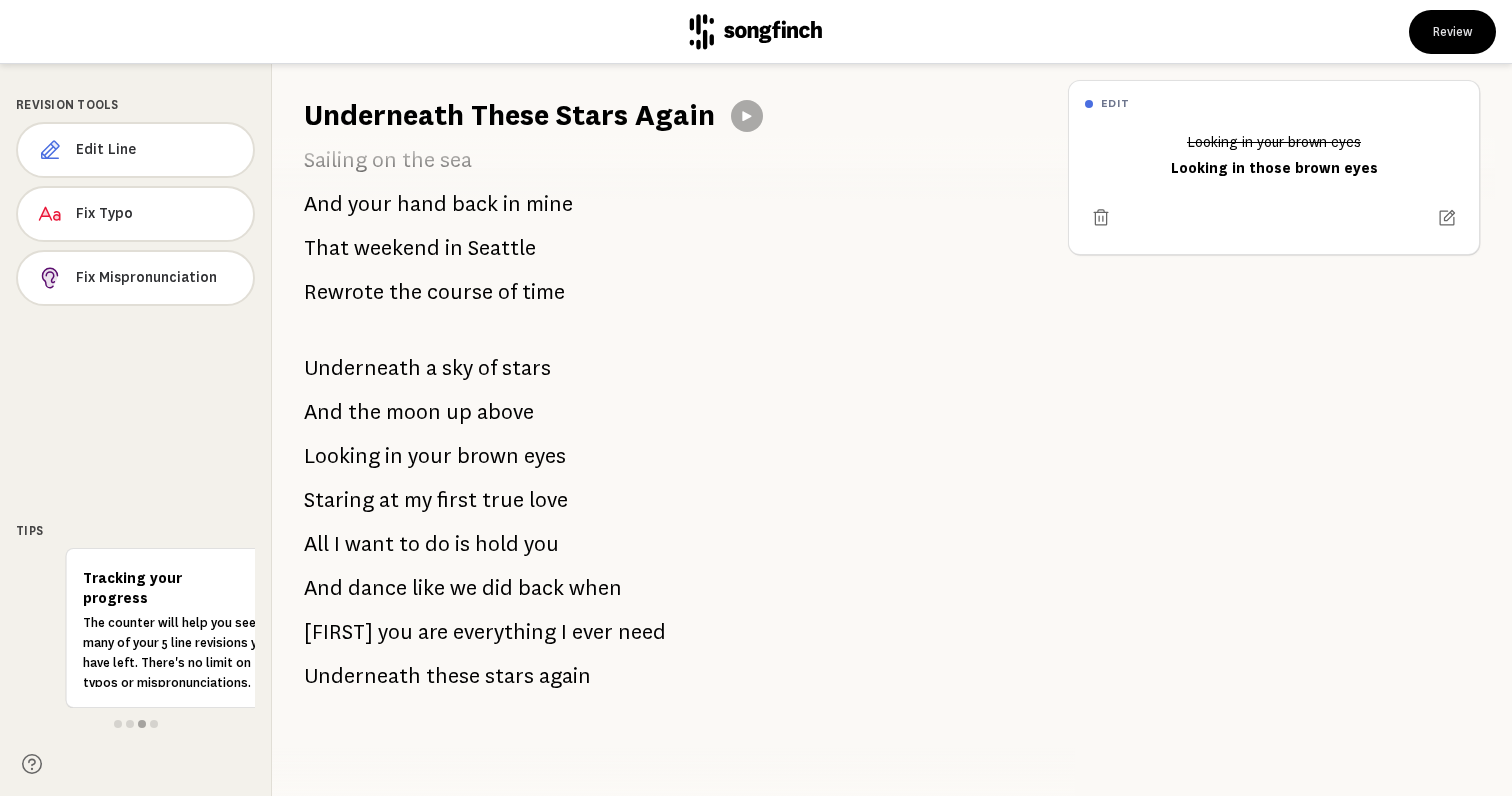 click on "eyes" at bounding box center [545, 456] 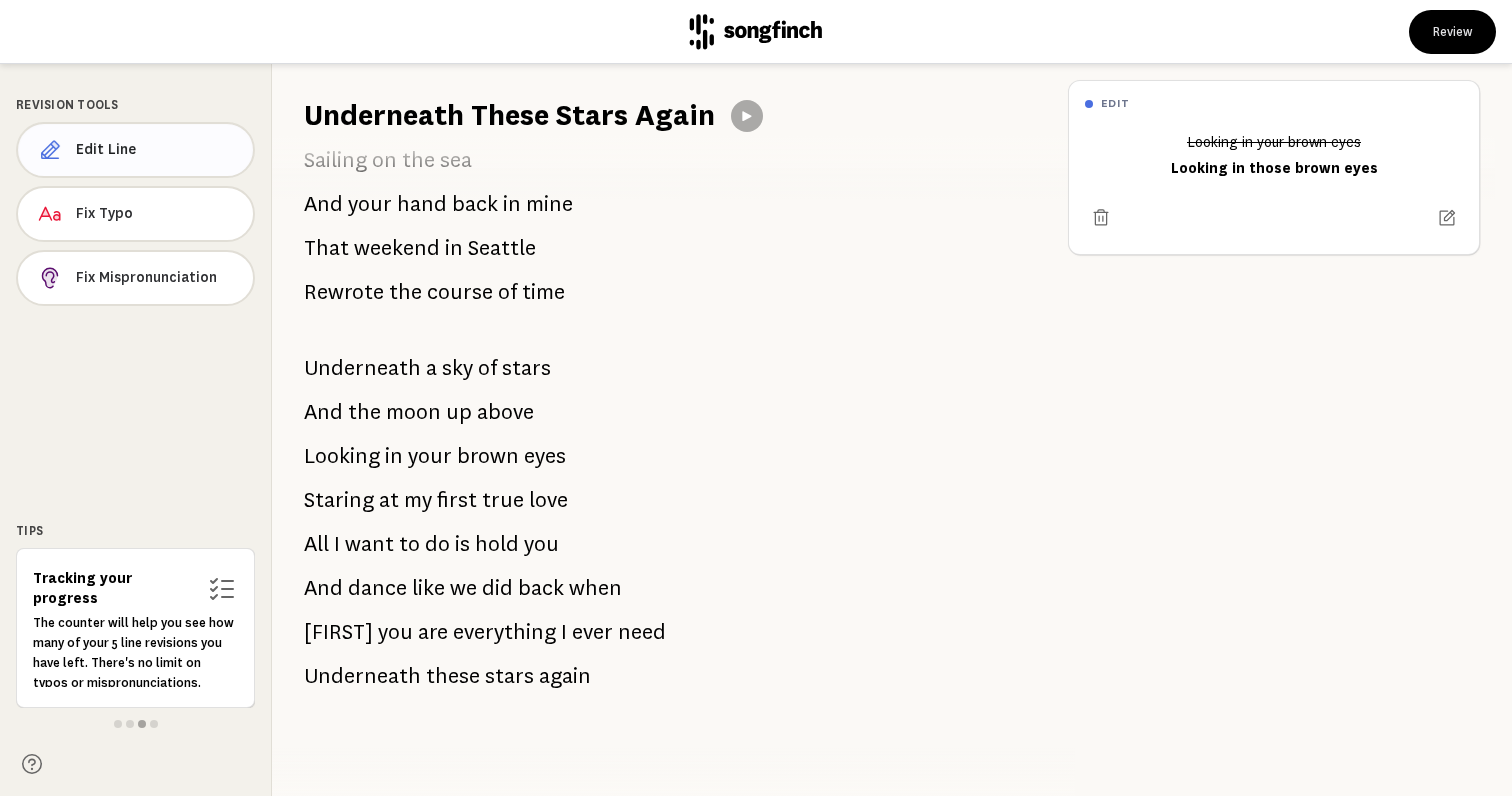 click on "Edit Line" at bounding box center (156, 150) 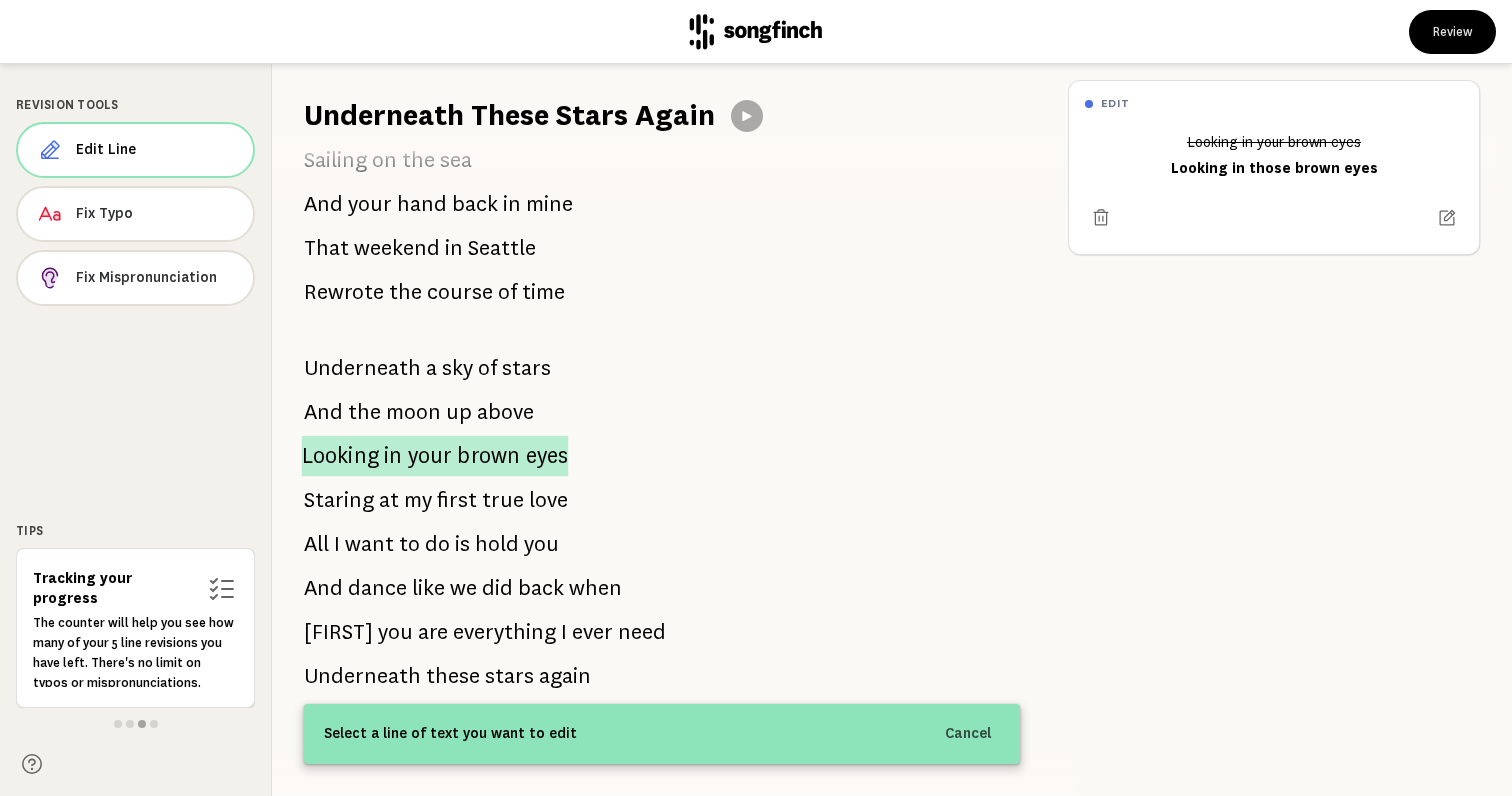 click on "brown" at bounding box center (488, 456) 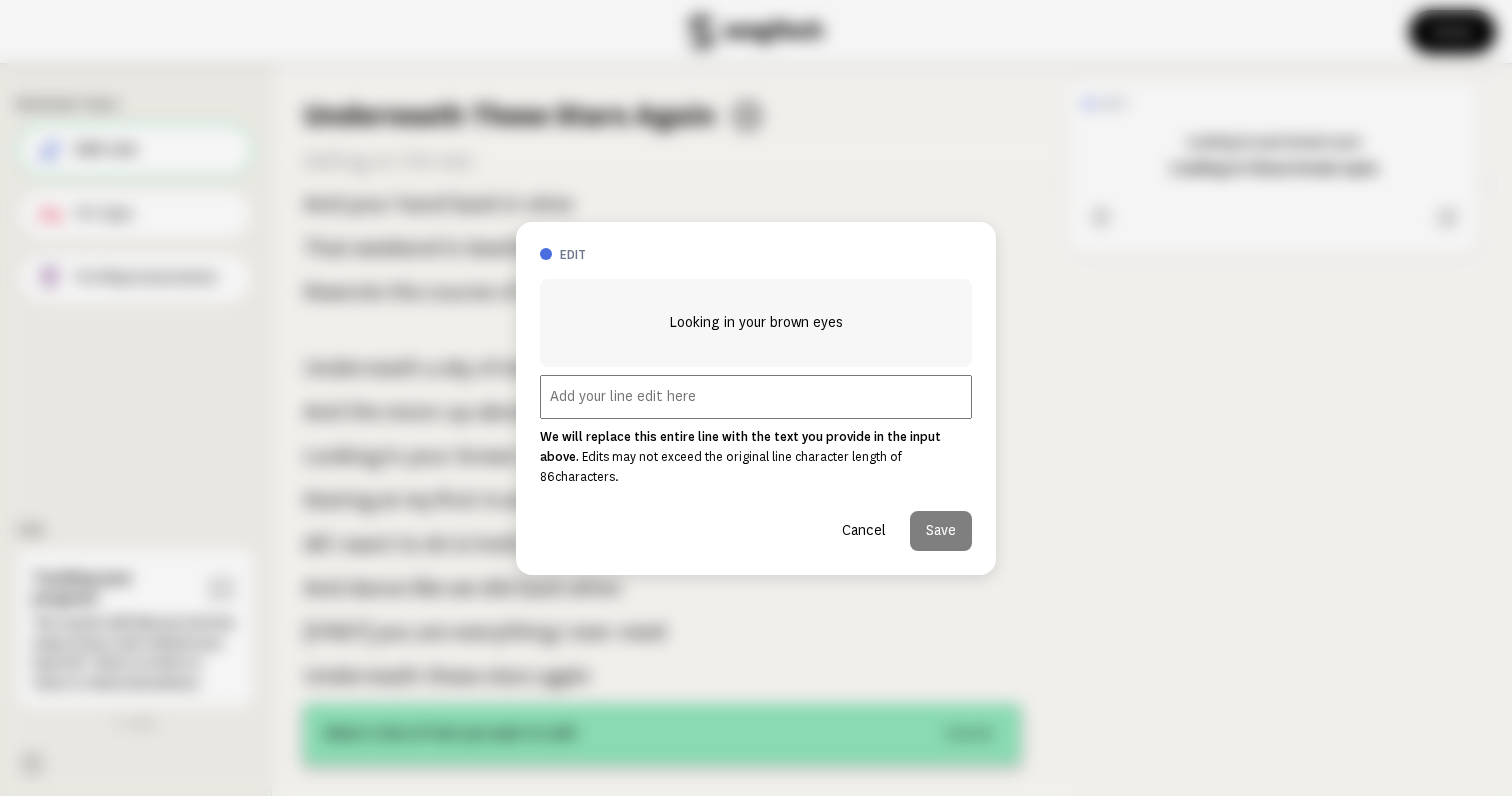click on "Looking in your brown eyes" at bounding box center (756, 323) 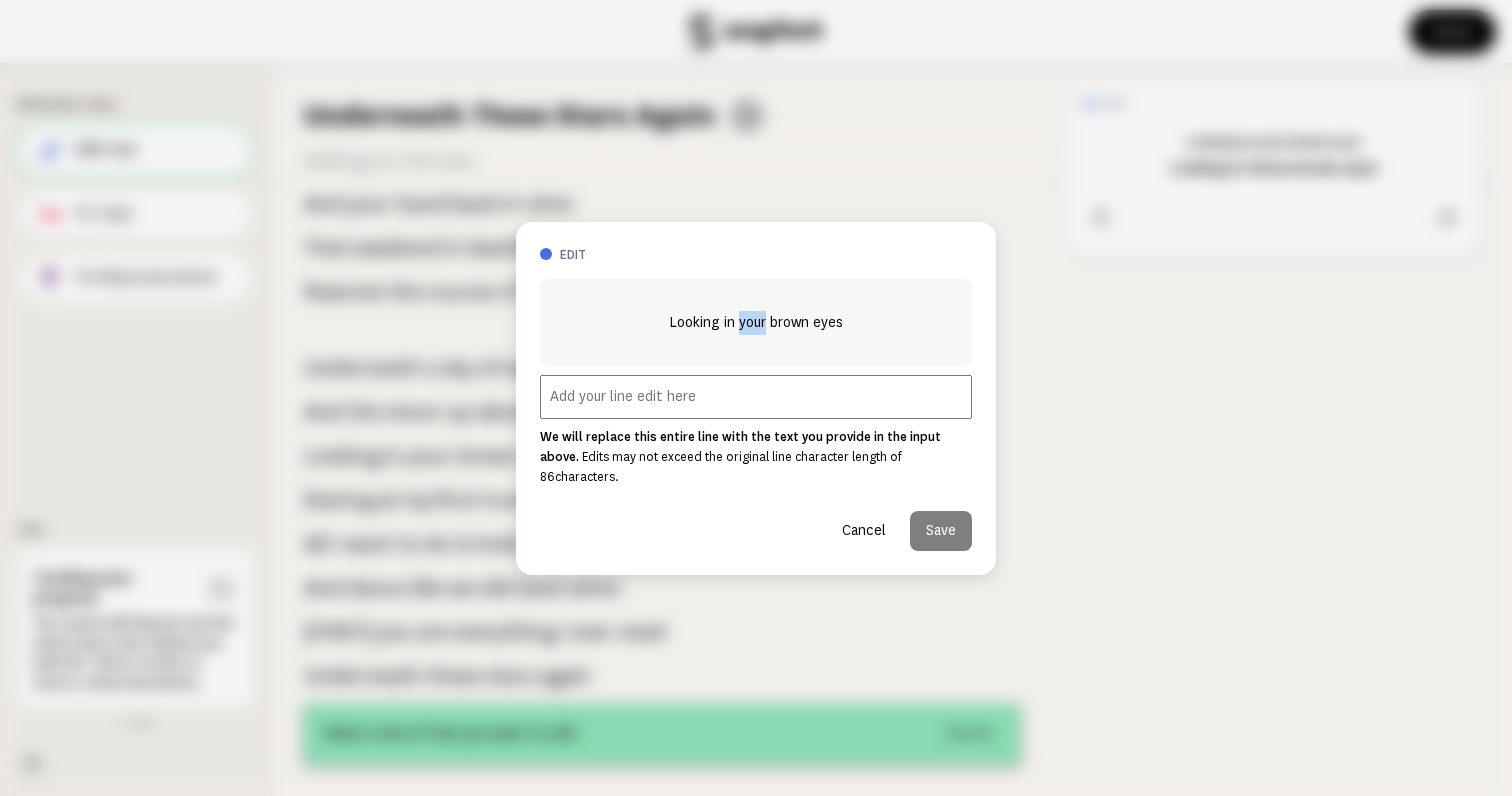 click on "Looking in your brown eyes" at bounding box center (756, 323) 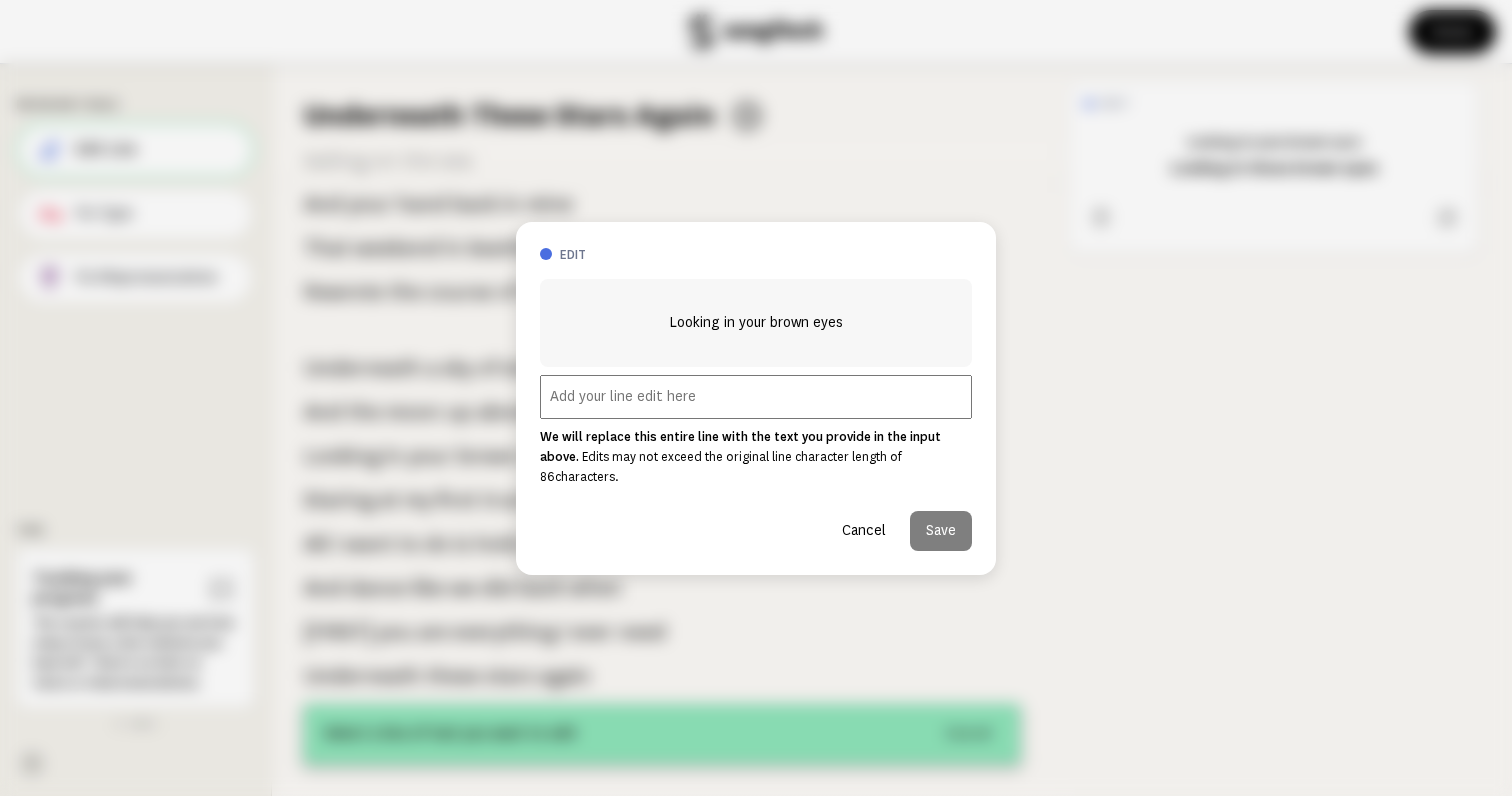 click at bounding box center [756, 397] 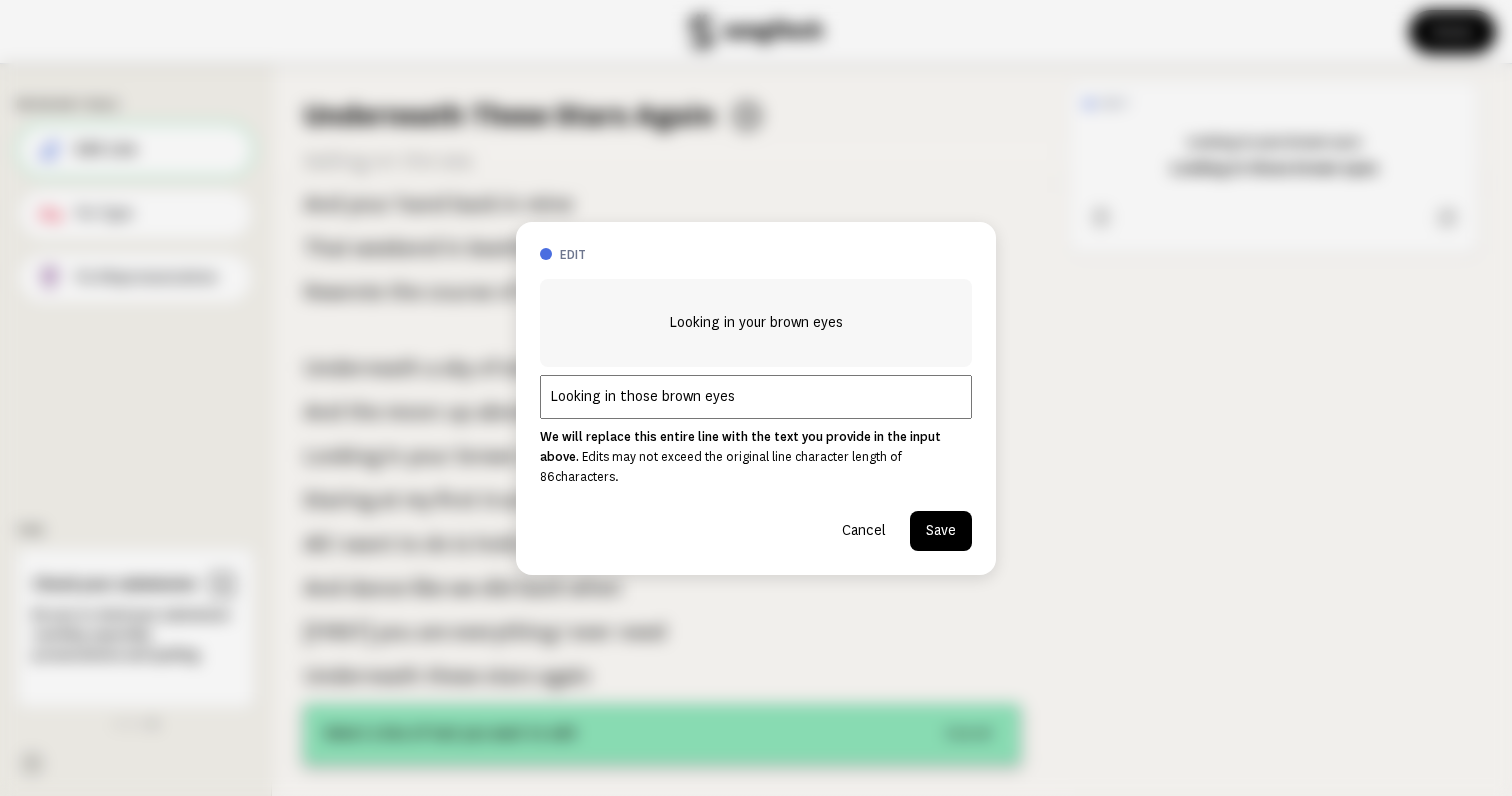 type on "Looking in those brown eyes" 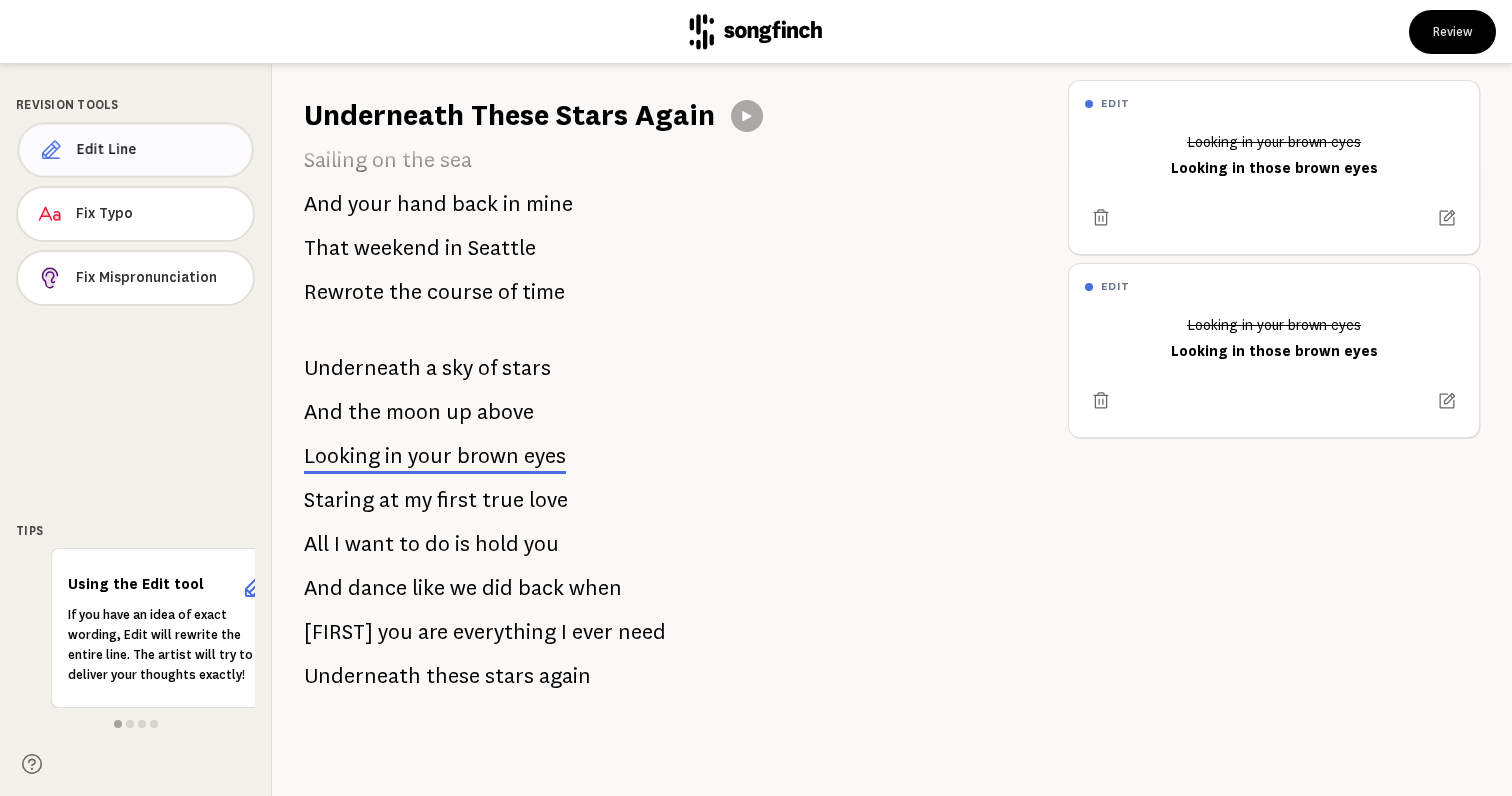 click on "Edit Line" at bounding box center (156, 150) 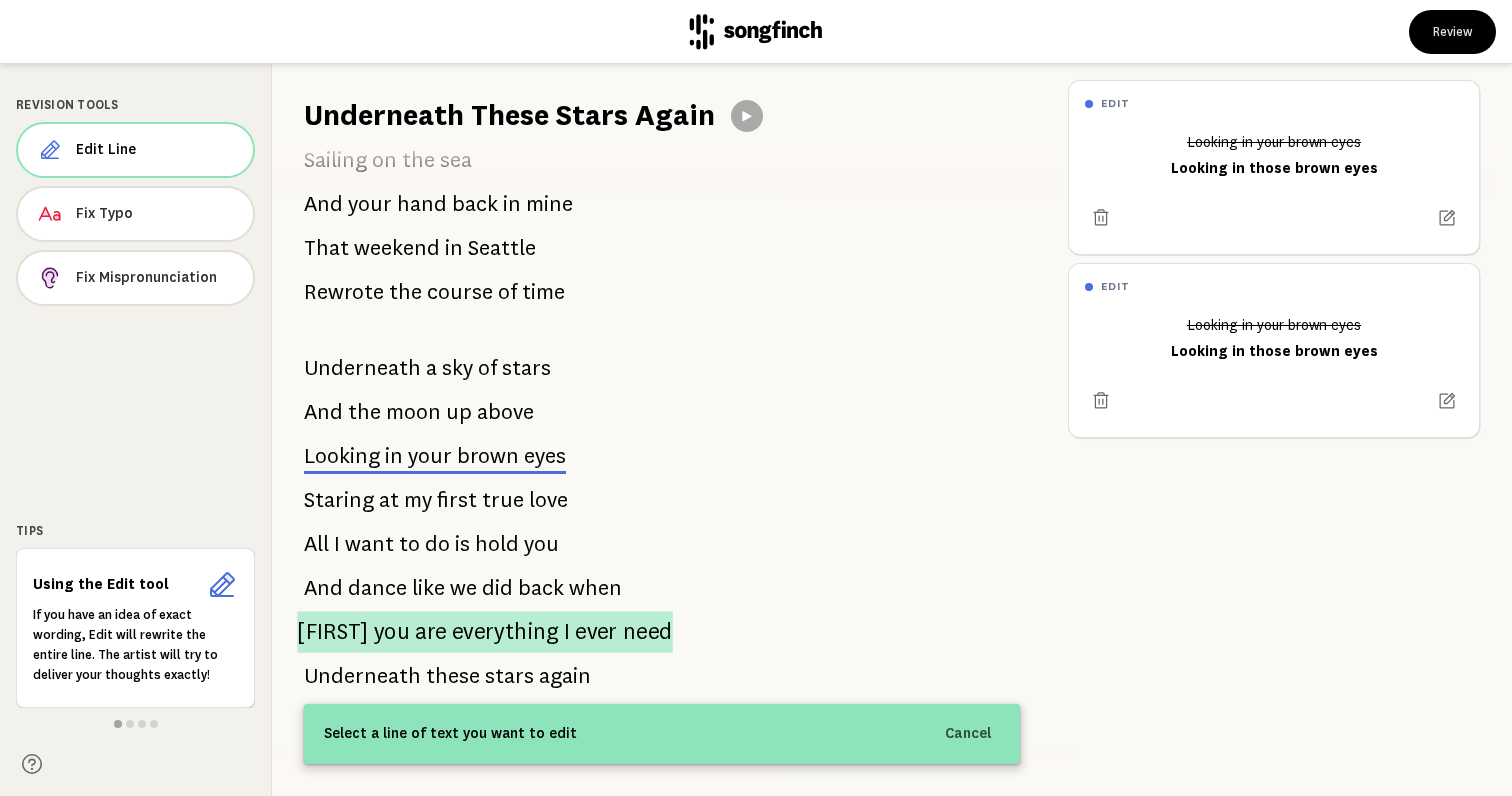click on "everything" at bounding box center (505, 632) 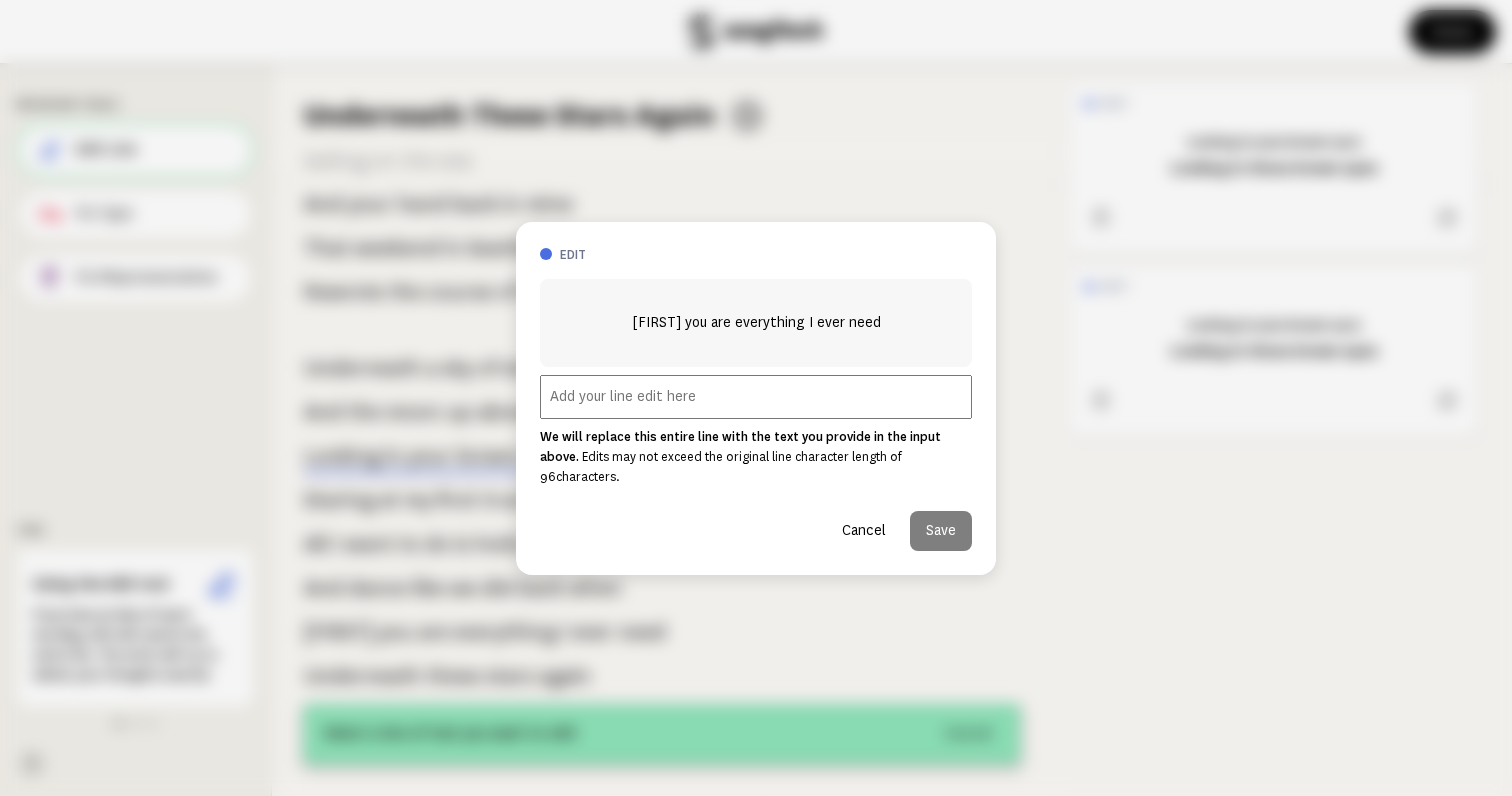 click at bounding box center [756, 397] 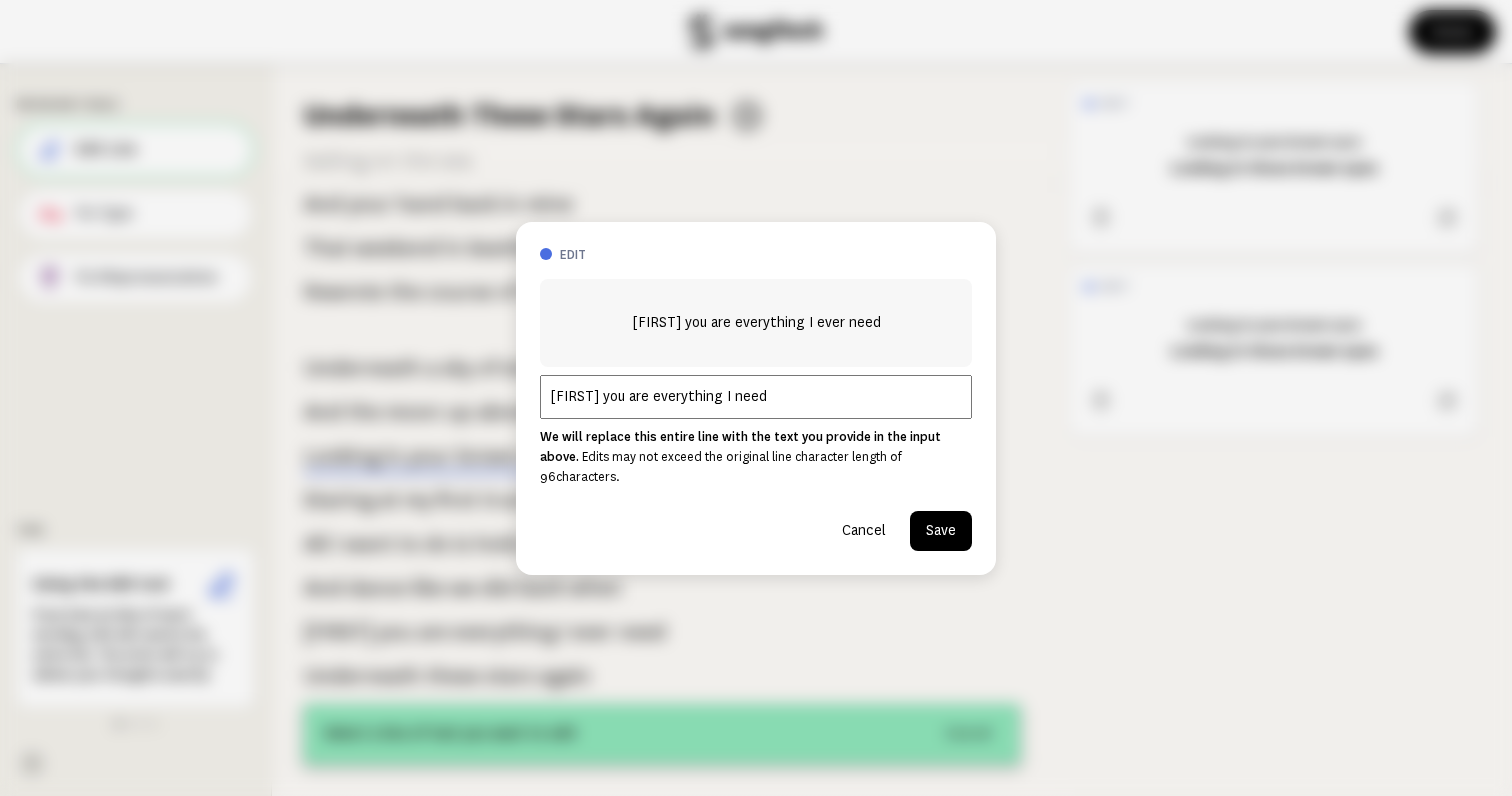 type on "[FIRST] you are everything I need" 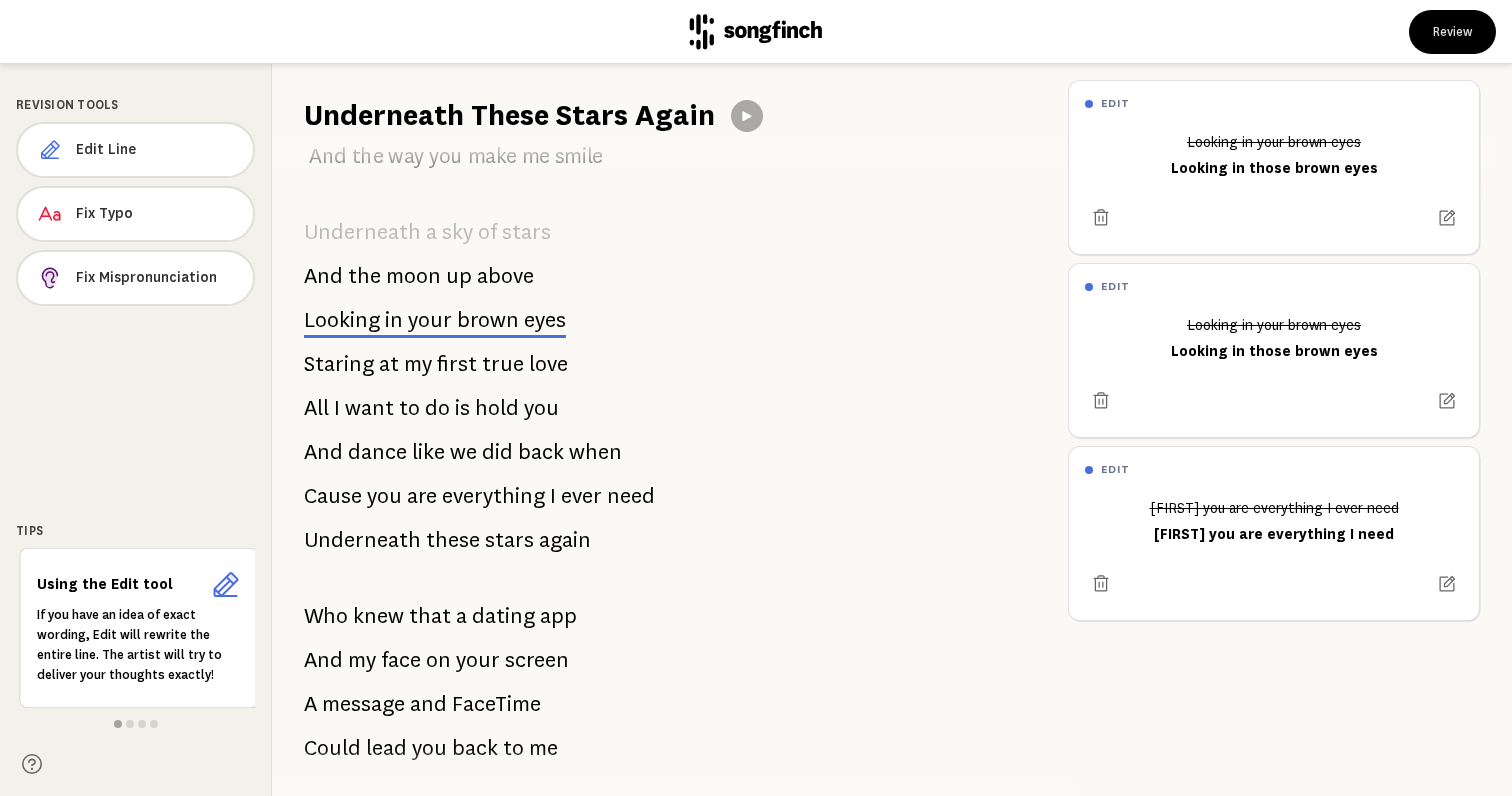 scroll, scrollTop: 1186, scrollLeft: 0, axis: vertical 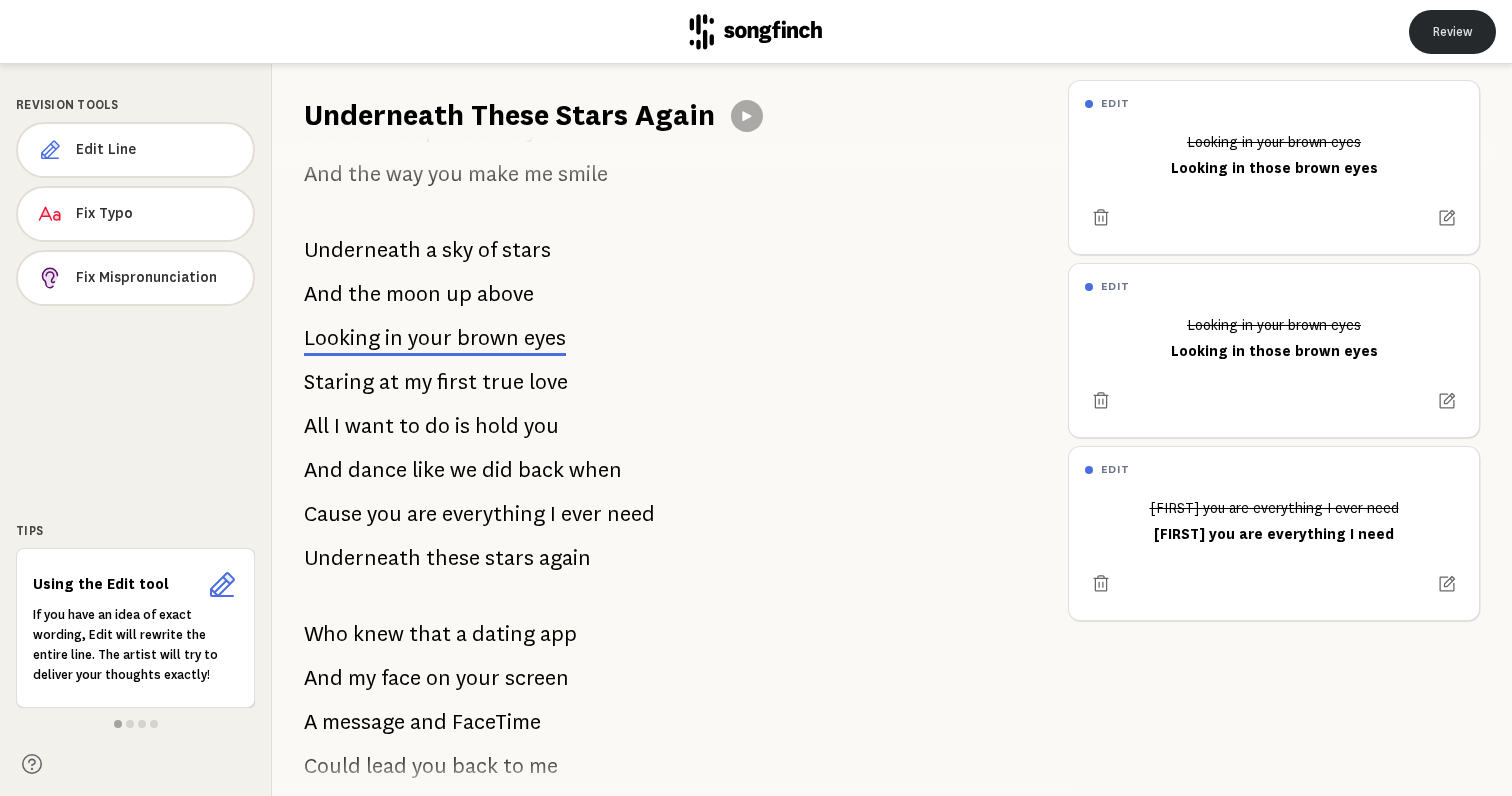 click on "Review" at bounding box center (1452, 32) 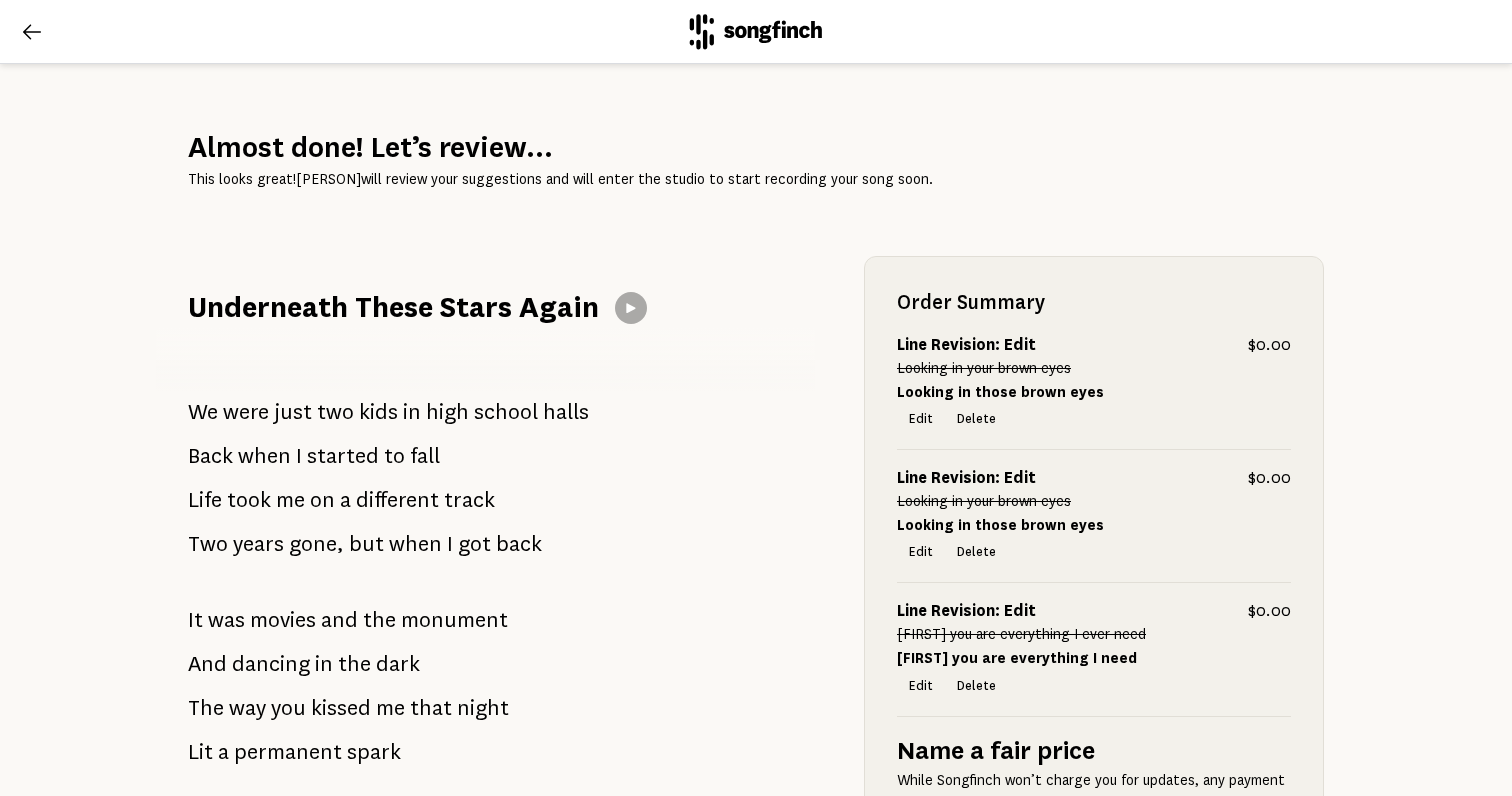 scroll, scrollTop: 0, scrollLeft: 0, axis: both 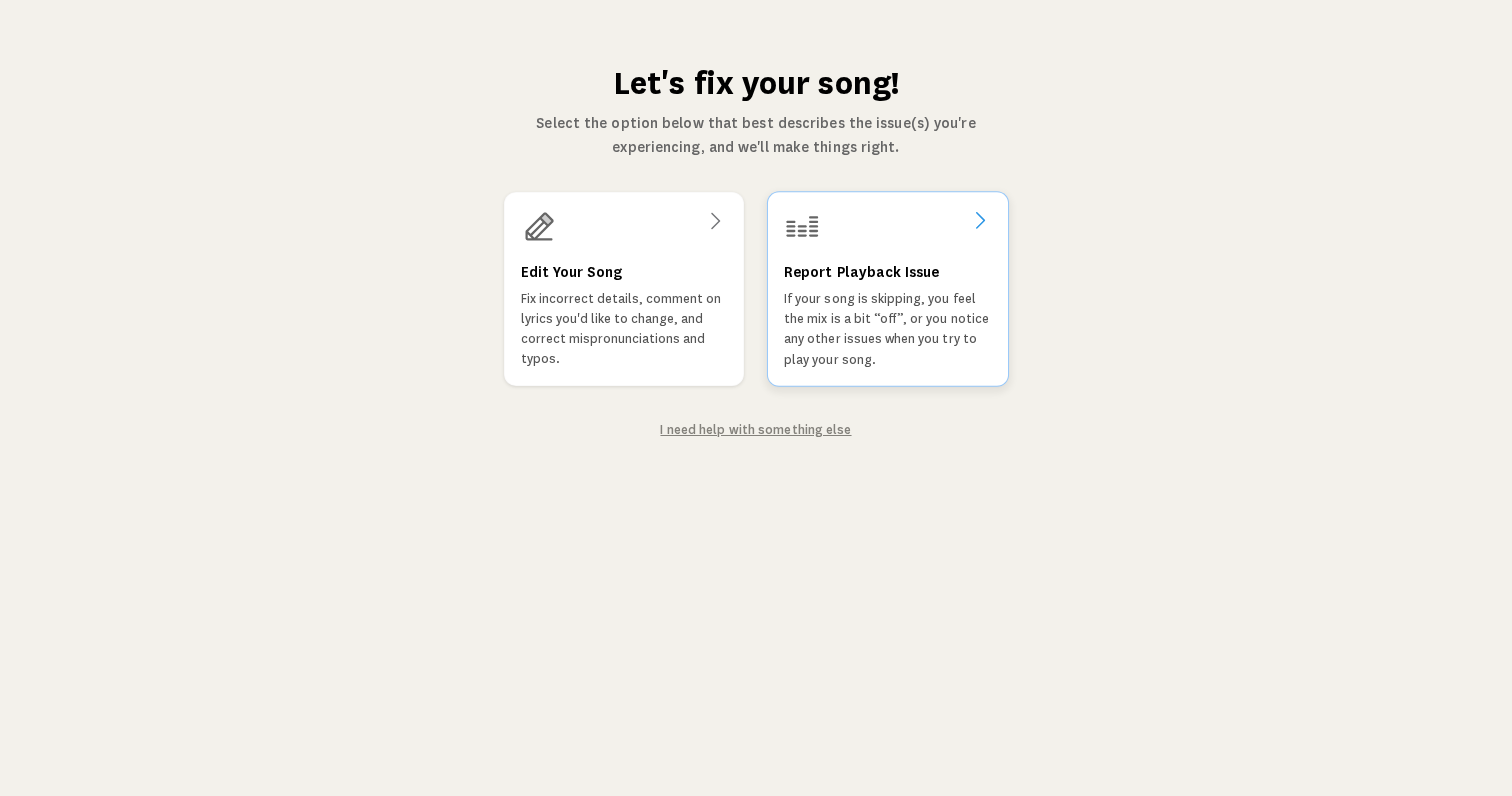 click on "Report Playback Issue If your song is skipping, you feel the mix is a bit “off”, or you notice any other issues when you try to play your song." at bounding box center [888, 315] 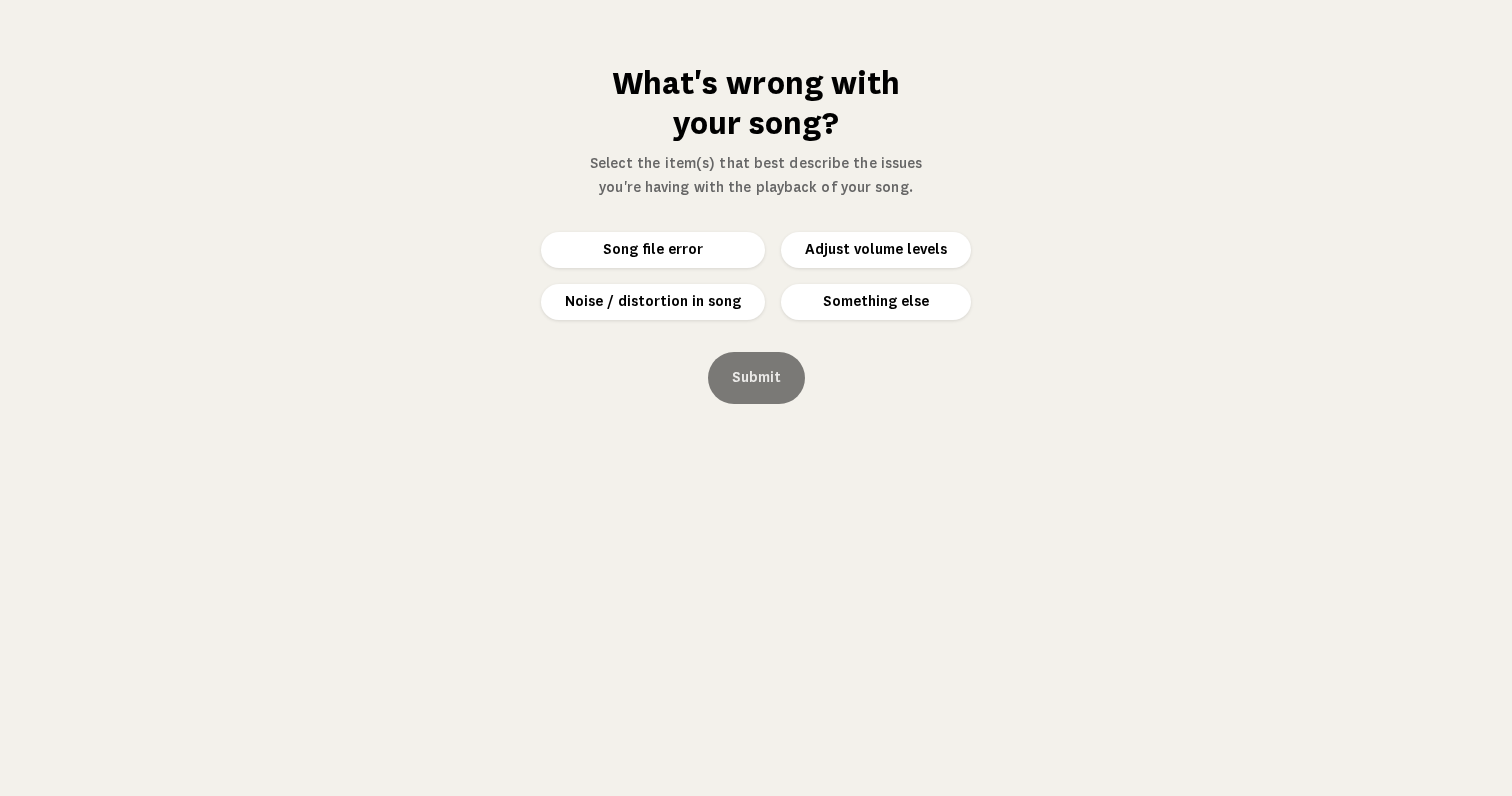 click on "Noise / distortion in song" at bounding box center [653, 302] 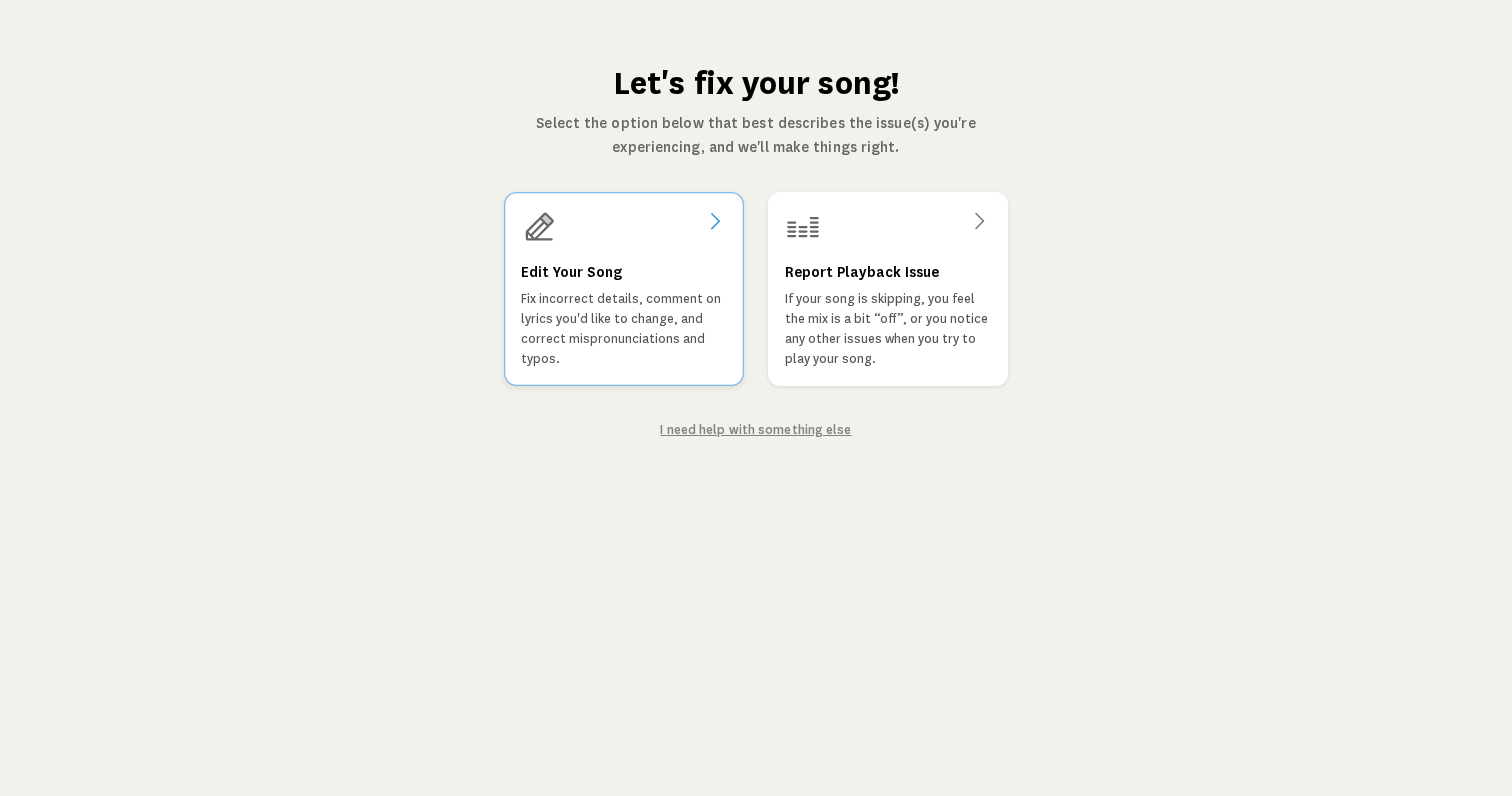 click on "Edit Your Song" at bounding box center (571, 273) 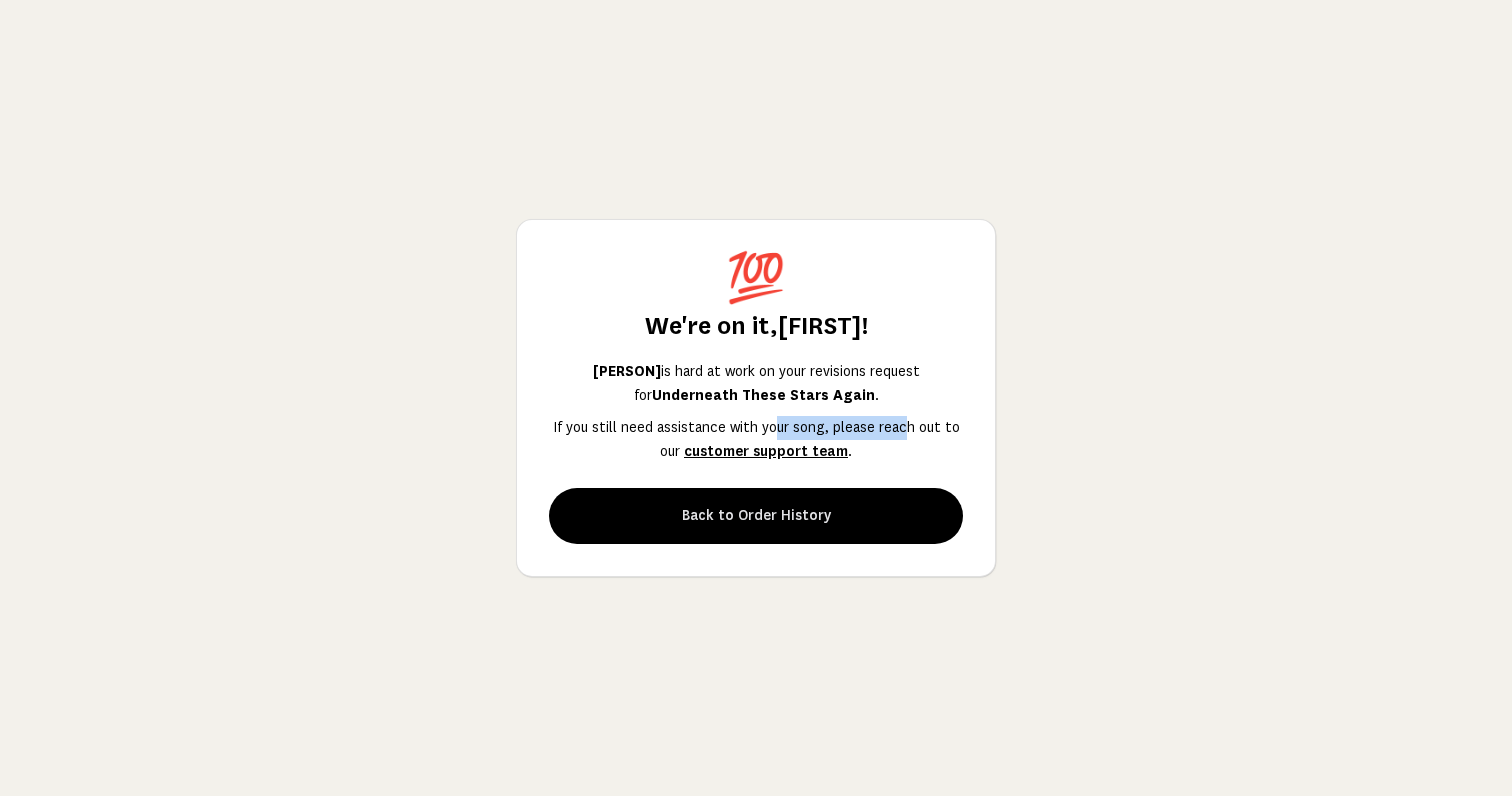 drag, startPoint x: 772, startPoint y: 427, endPoint x: 900, endPoint y: 431, distance: 128.06248 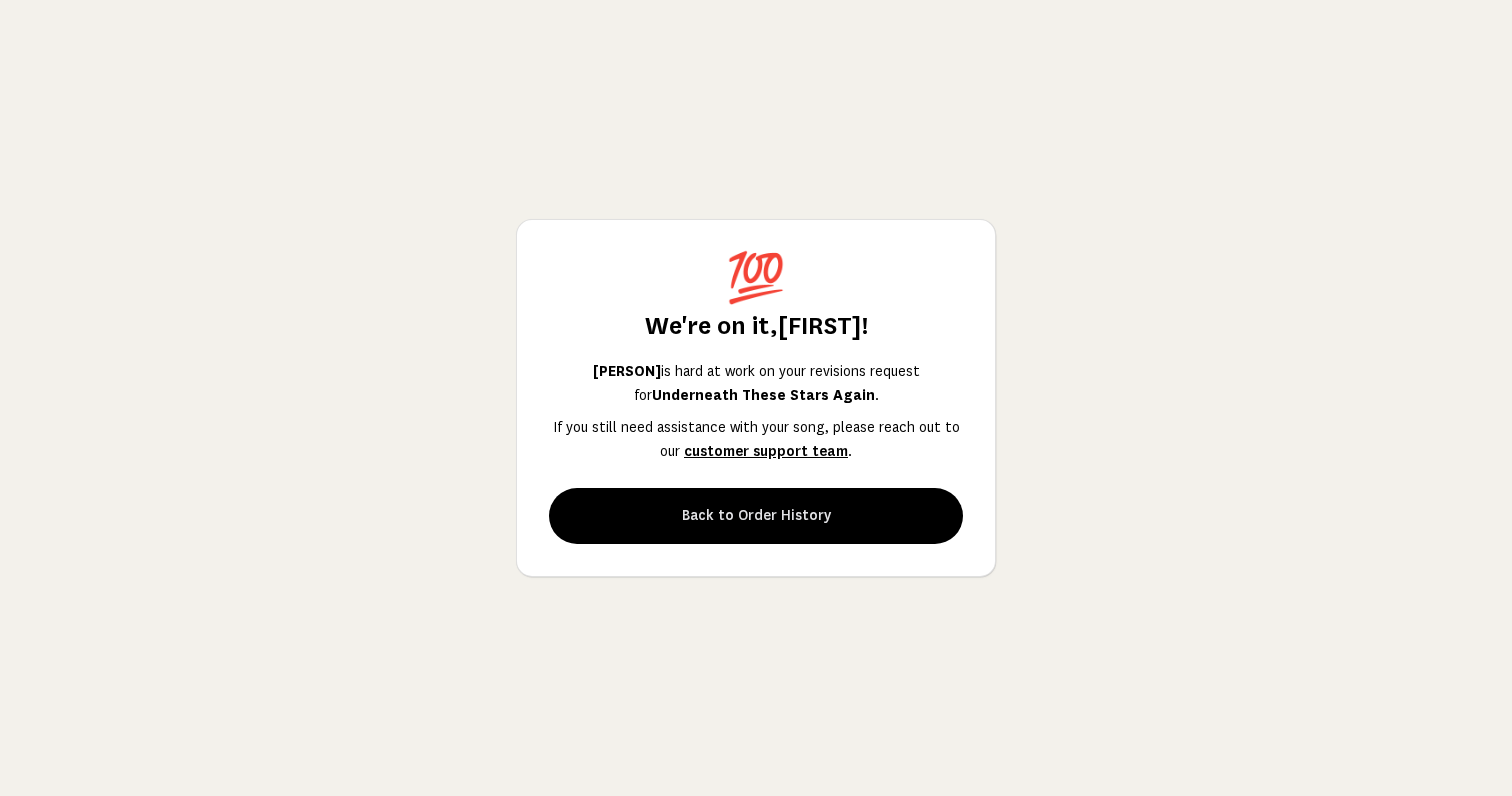 click on "💯 We're on it, [FIRST] ! [PERSON] is hard at work on your revisions request for [SONG TITLE]. If you still need assistance with your song, please reach out to our customer support team. Back to Order History" at bounding box center [756, 398] 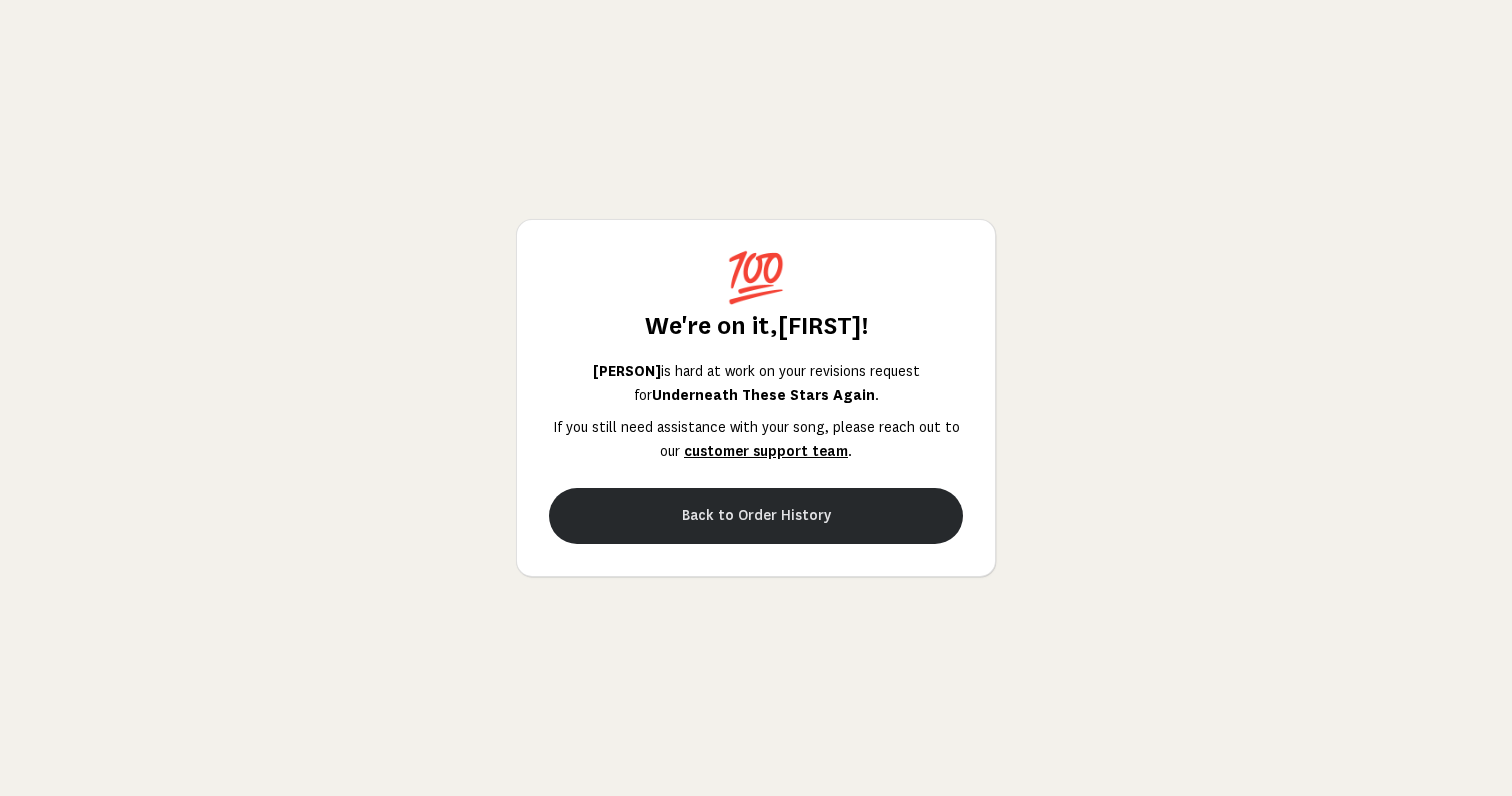 click on "Back to Order History" at bounding box center (756, 516) 